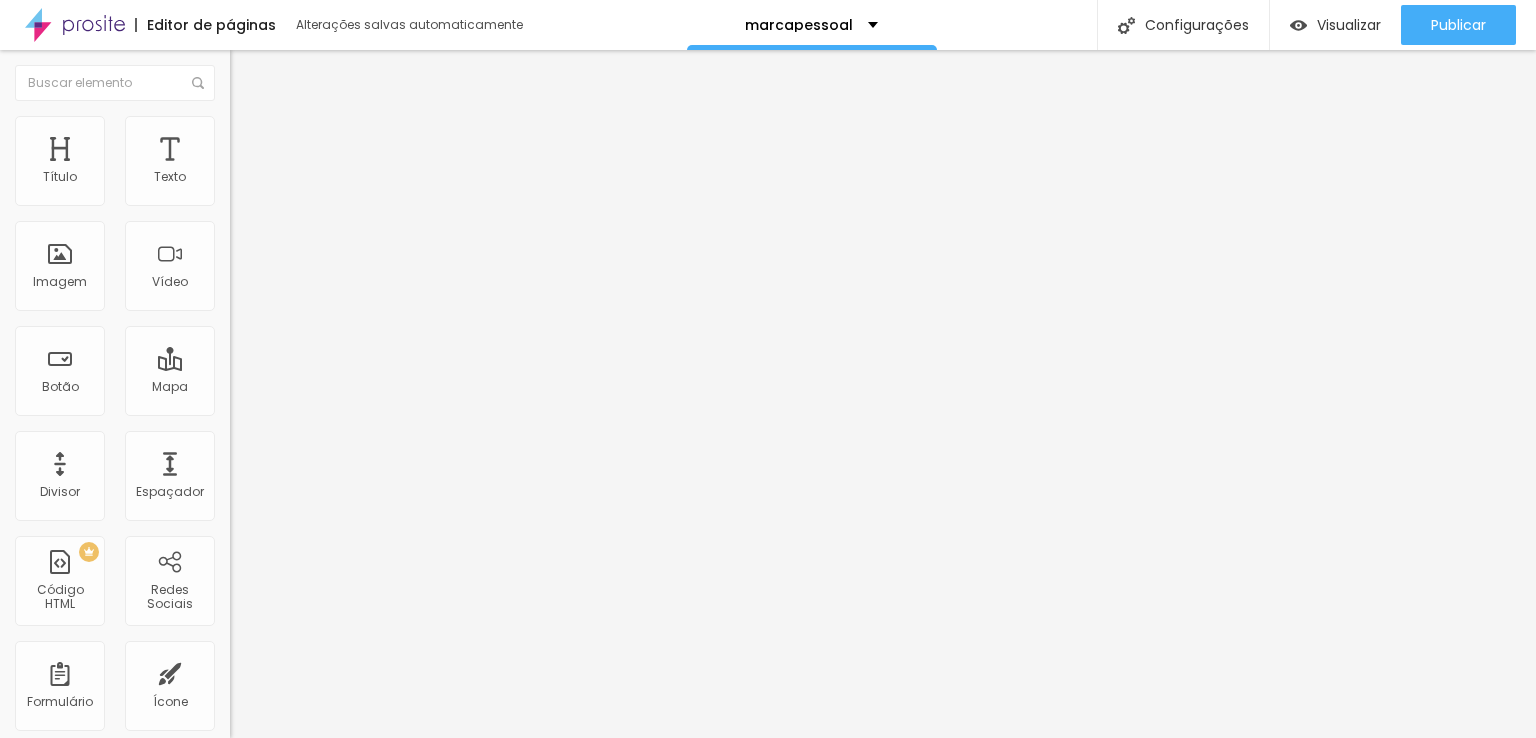 scroll, scrollTop: 0, scrollLeft: 0, axis: both 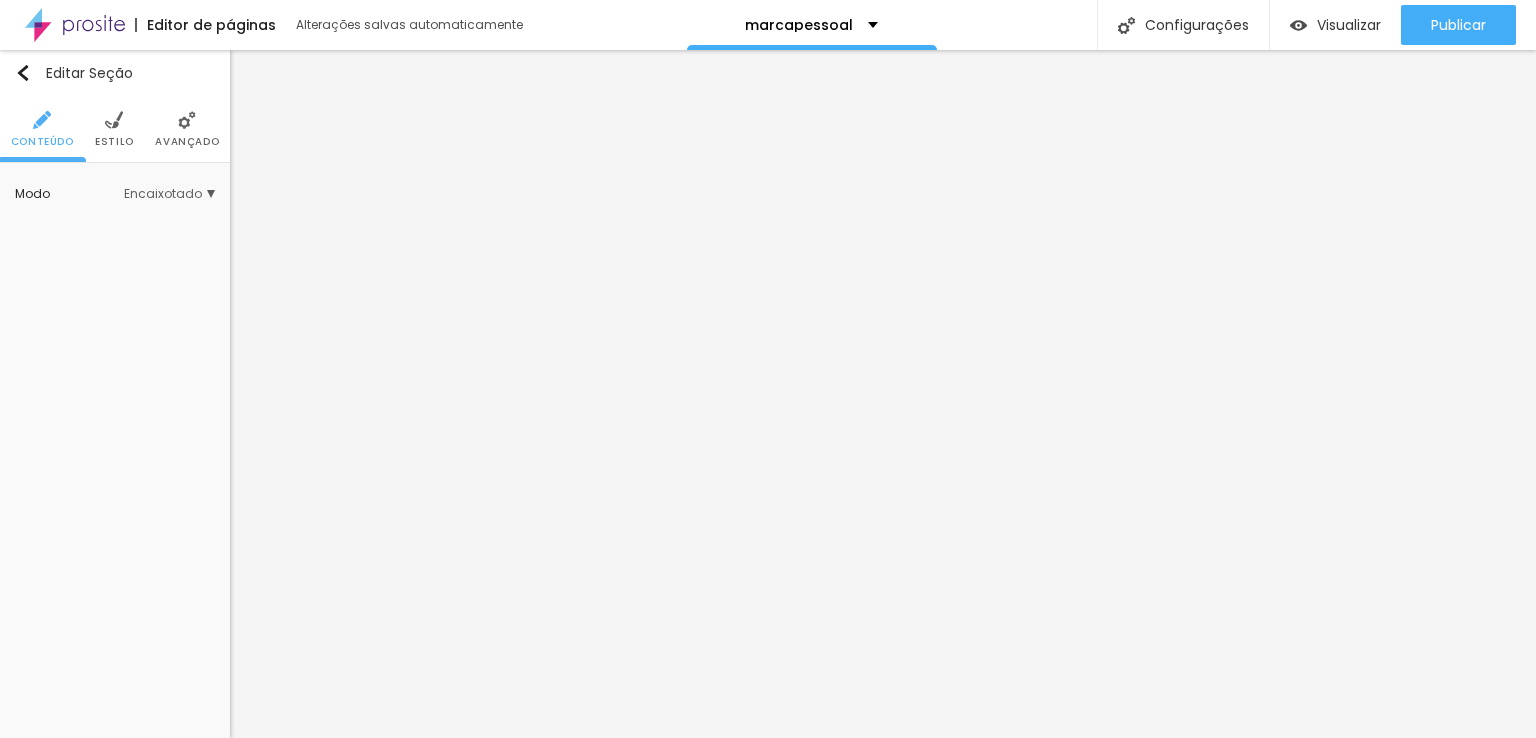 click on "Encaixotado" at bounding box center [169, 194] 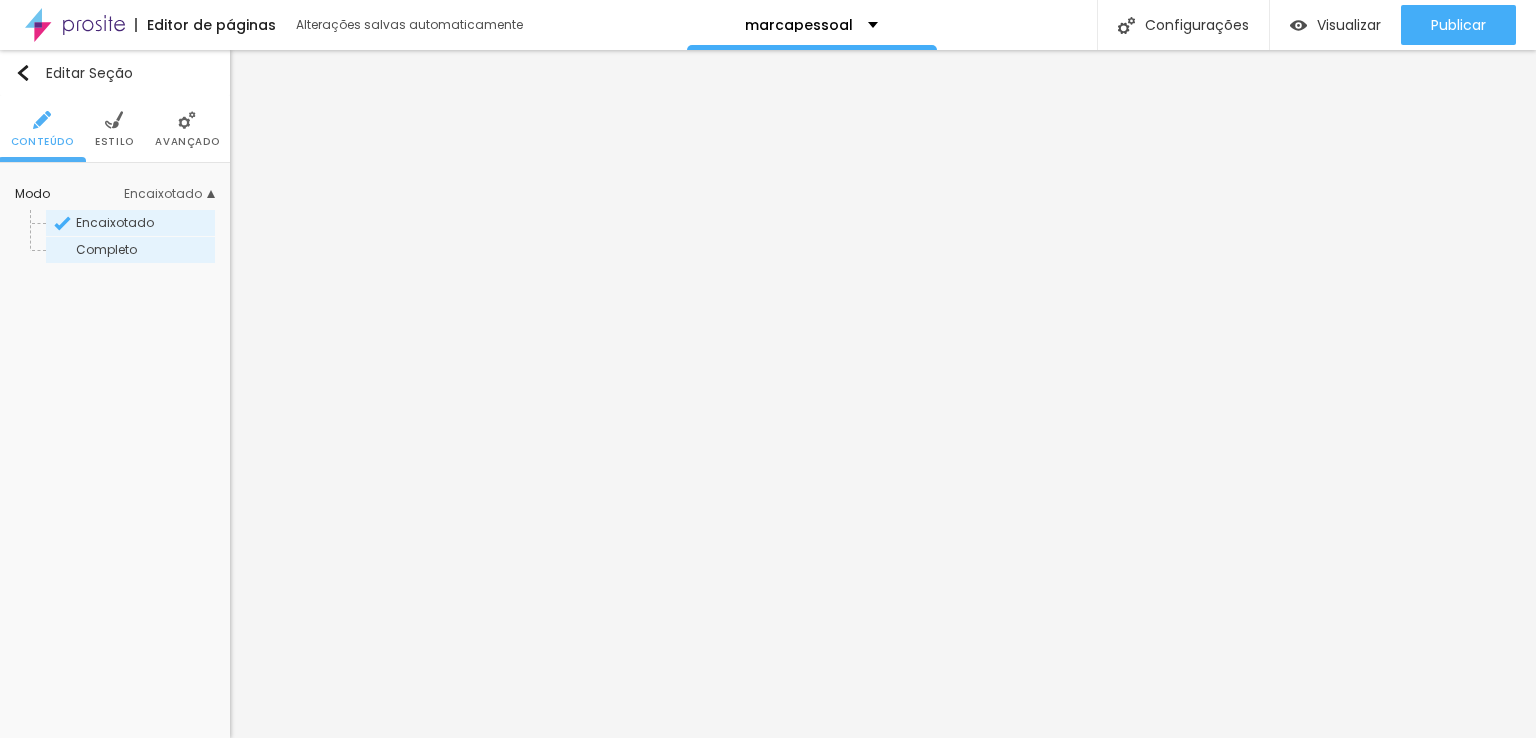 click on "Completo" at bounding box center (106, 249) 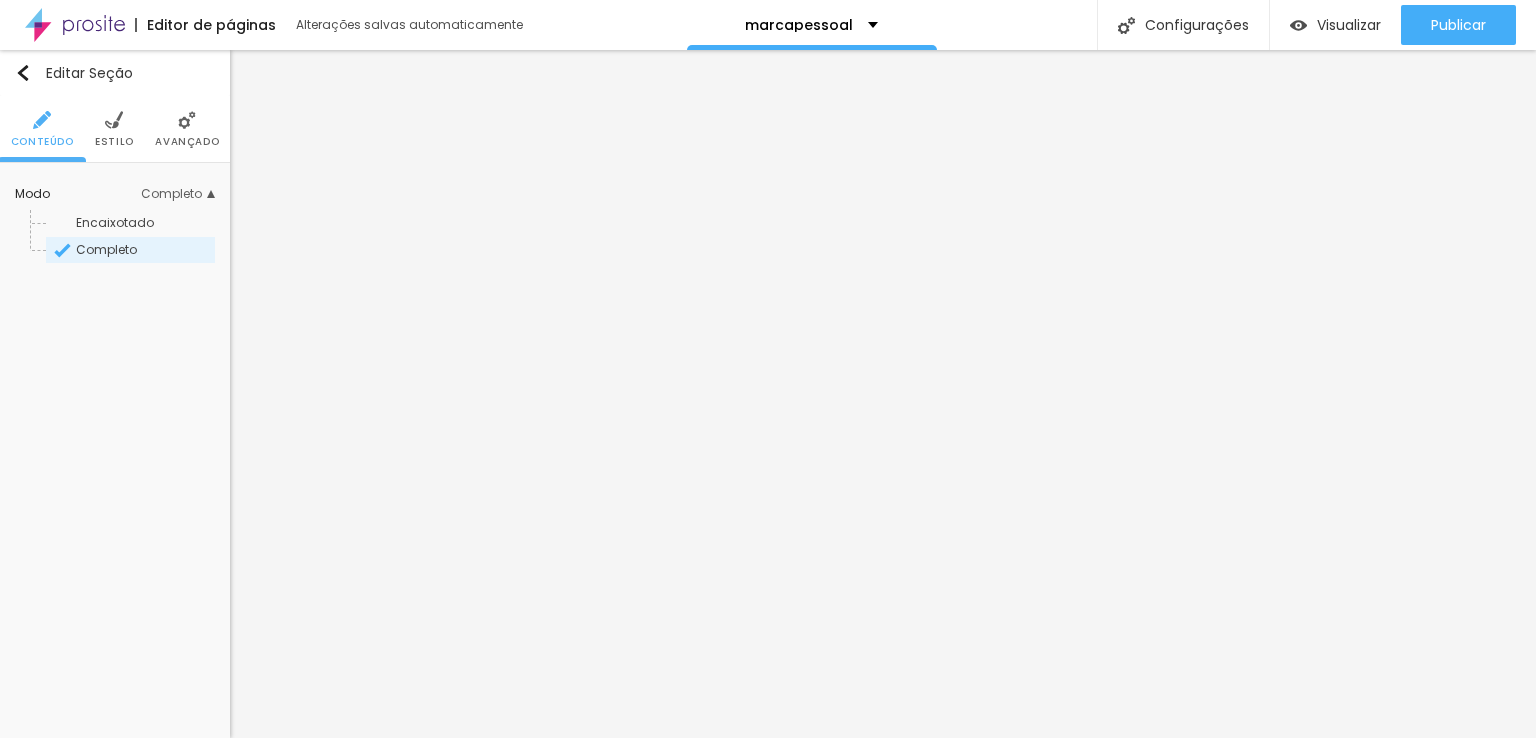 click on "Avançado" at bounding box center (187, 129) 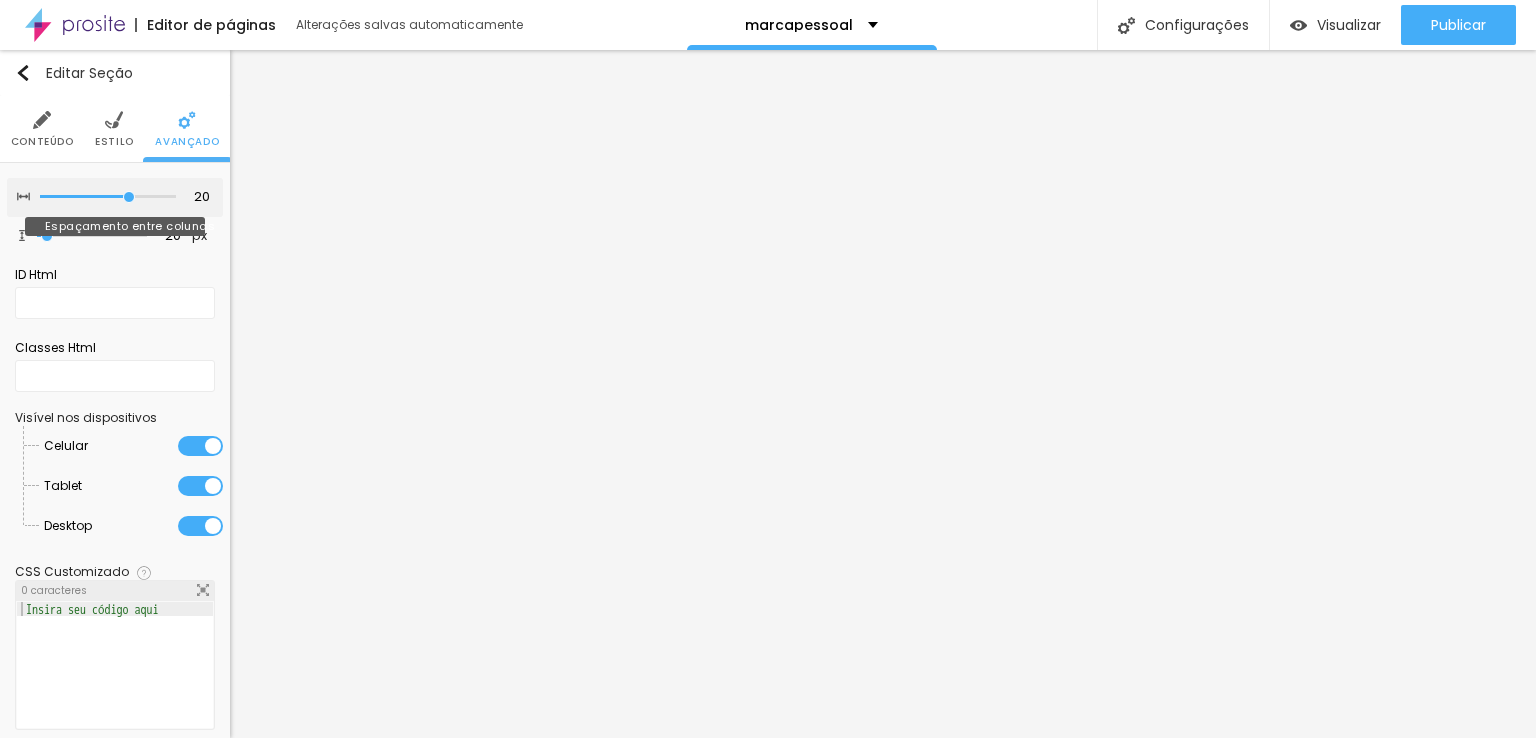 type on "25" 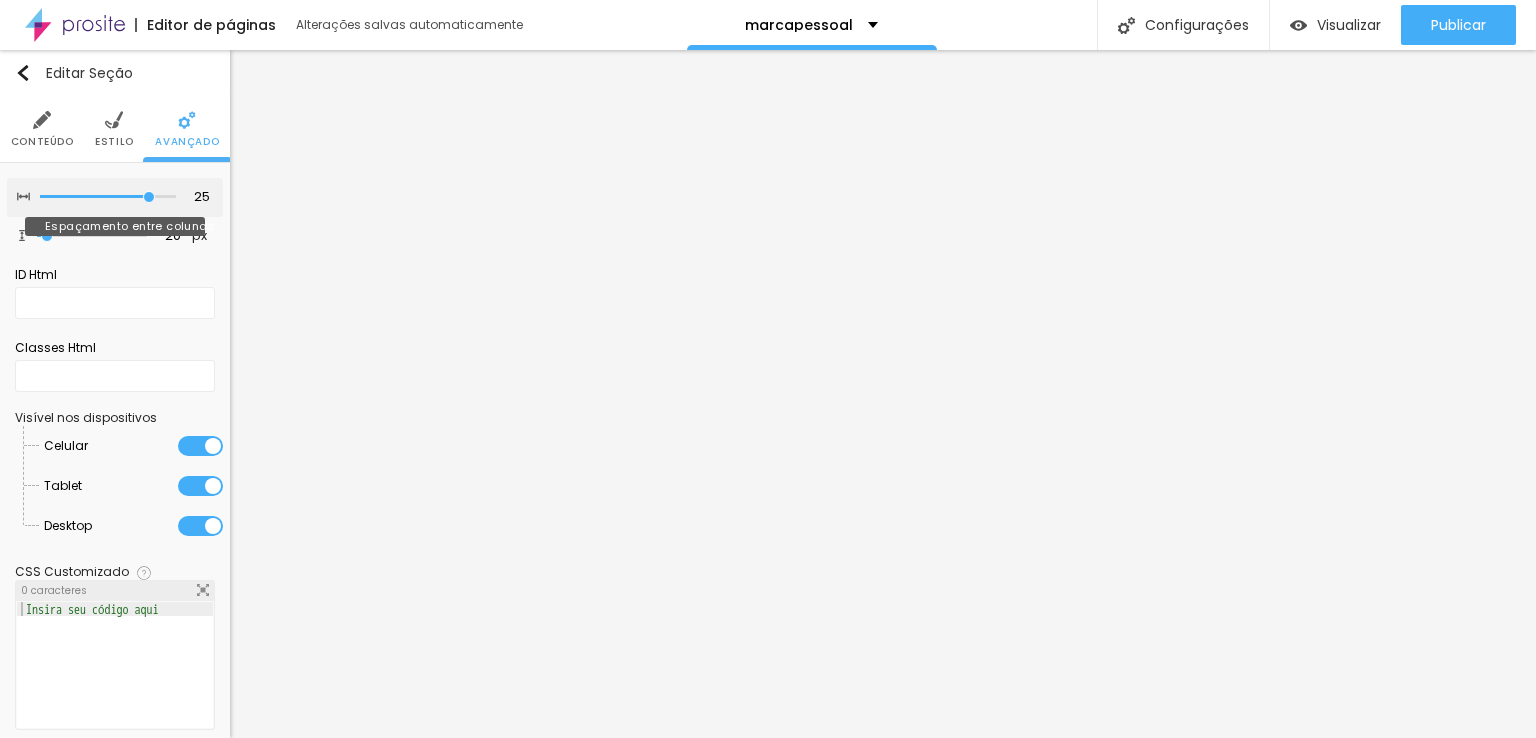 type on "30" 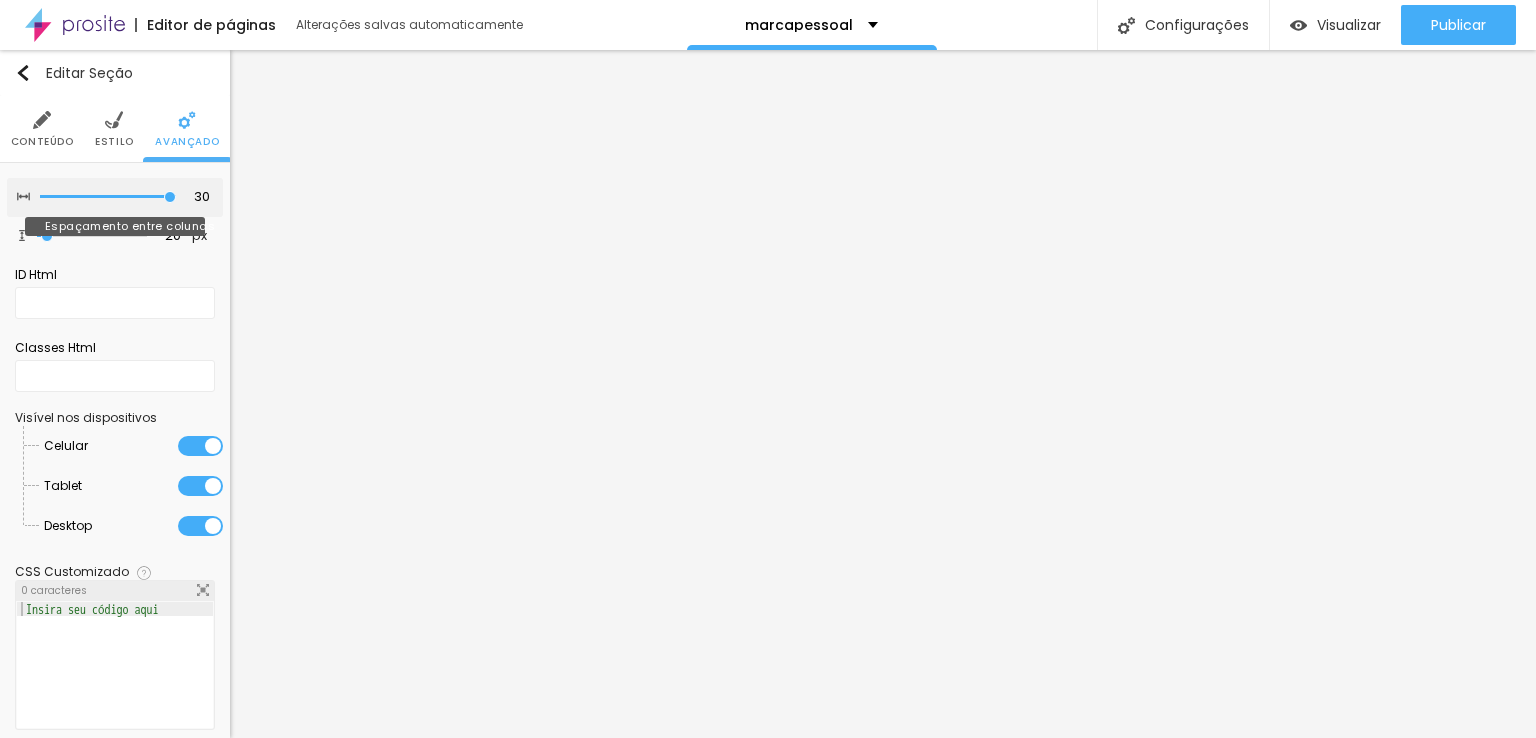 type on "20" 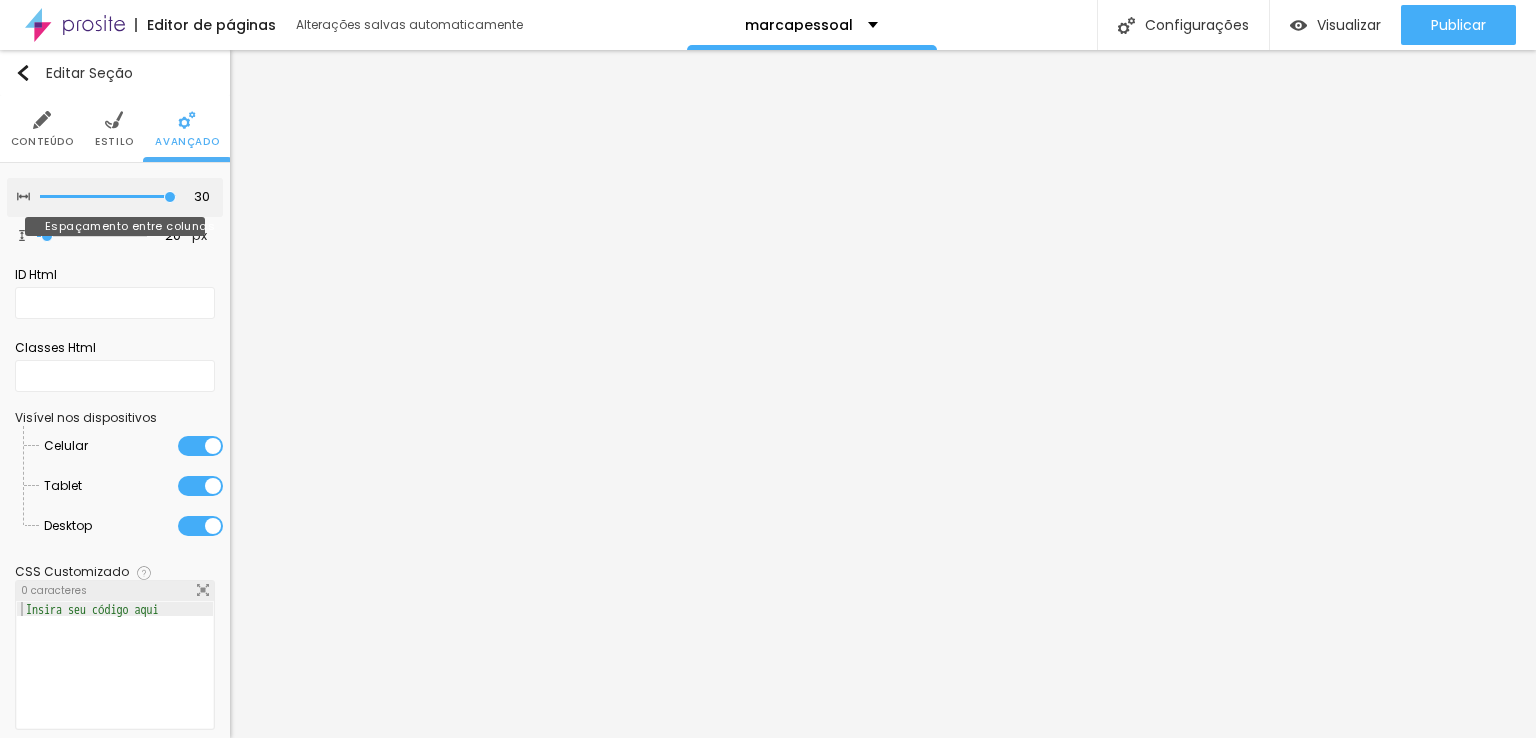 type on "20" 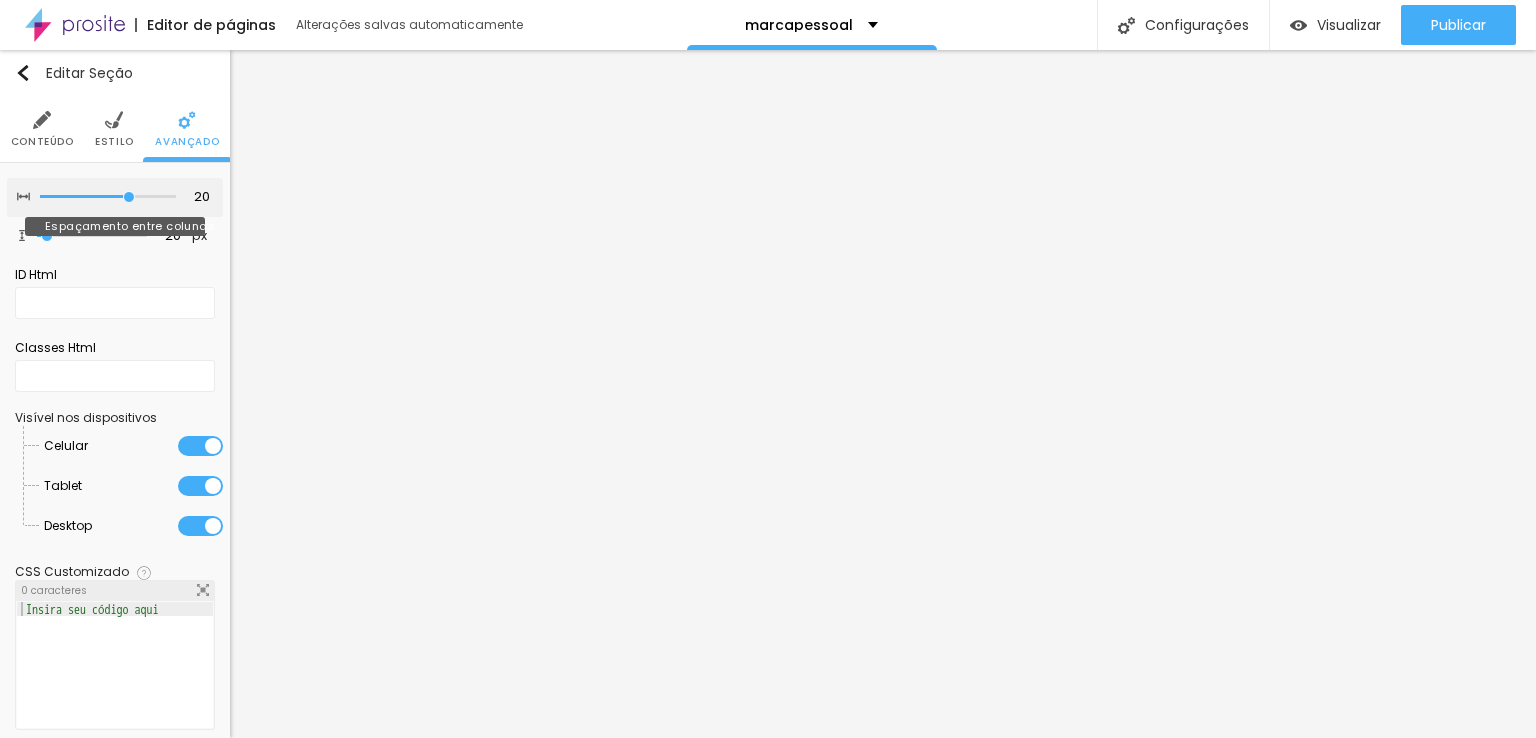 type on "25" 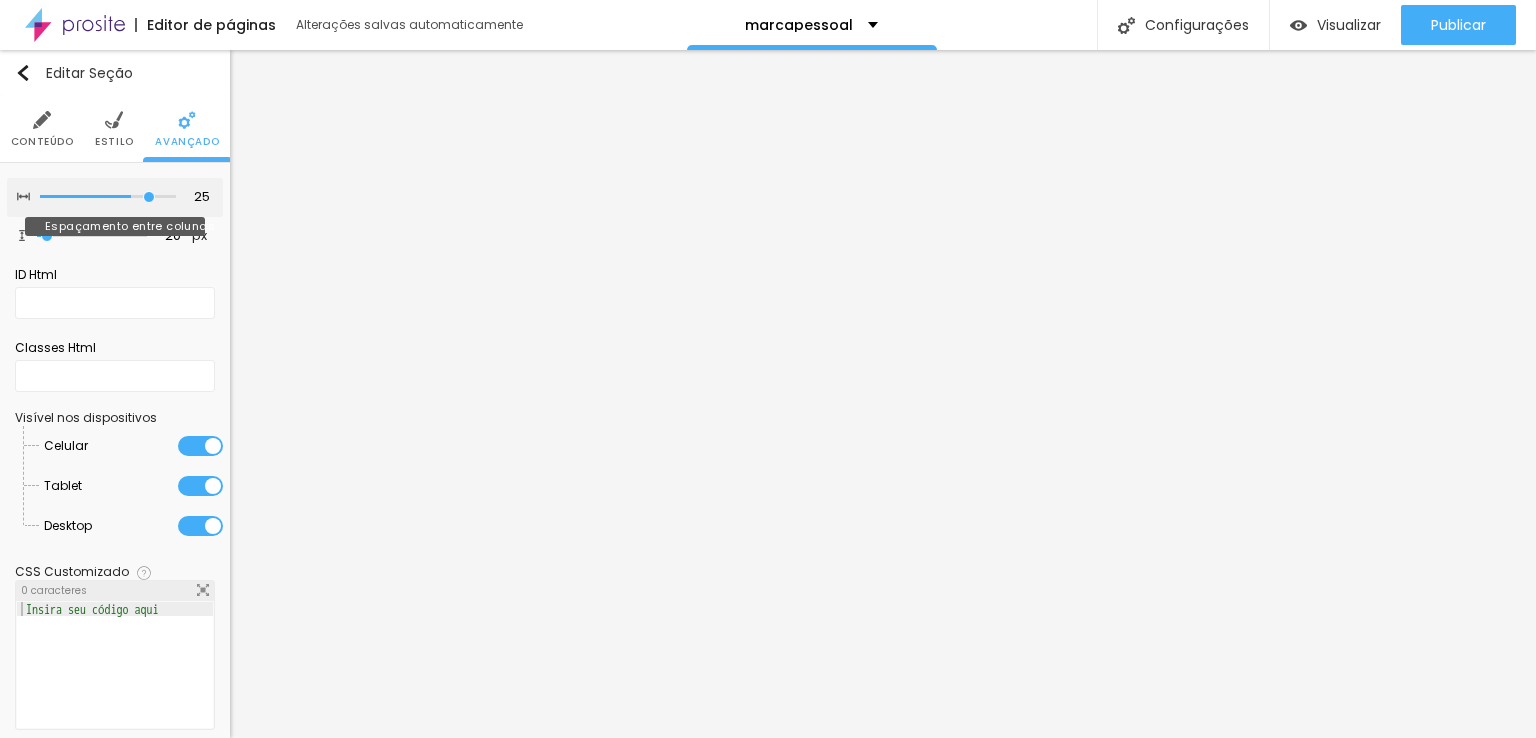 drag, startPoint x: 112, startPoint y: 197, endPoint x: 133, endPoint y: 206, distance: 22.847319 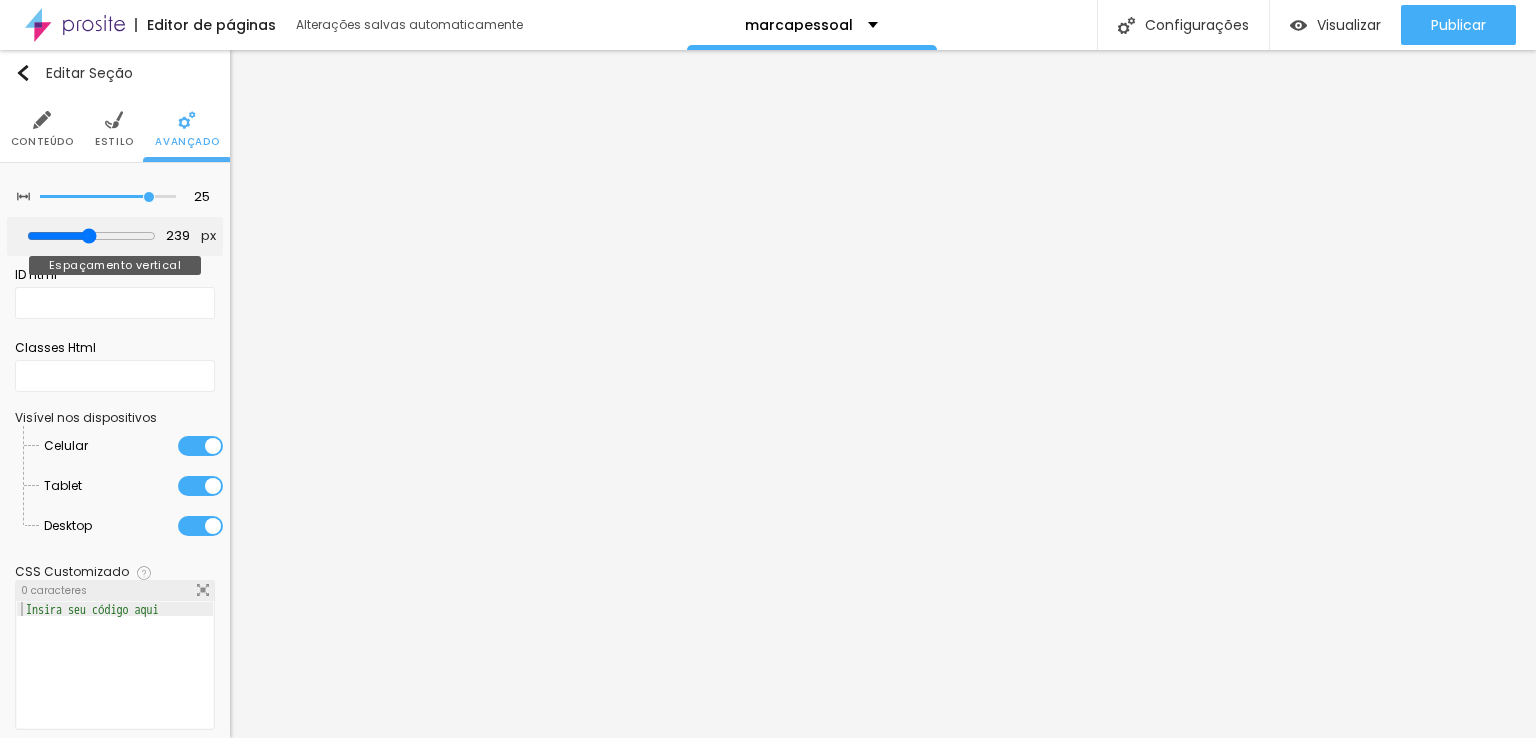 type on "239" 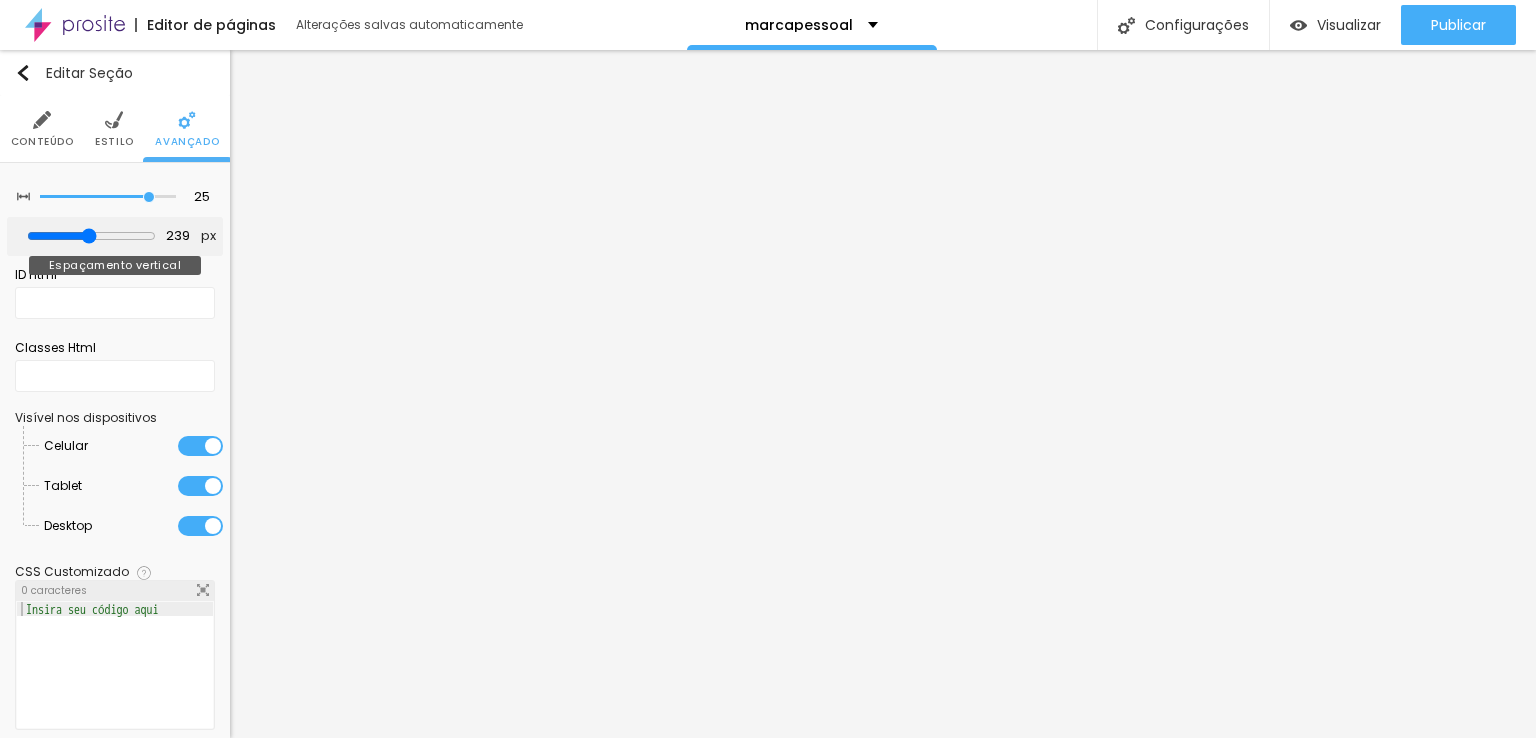 type on "249" 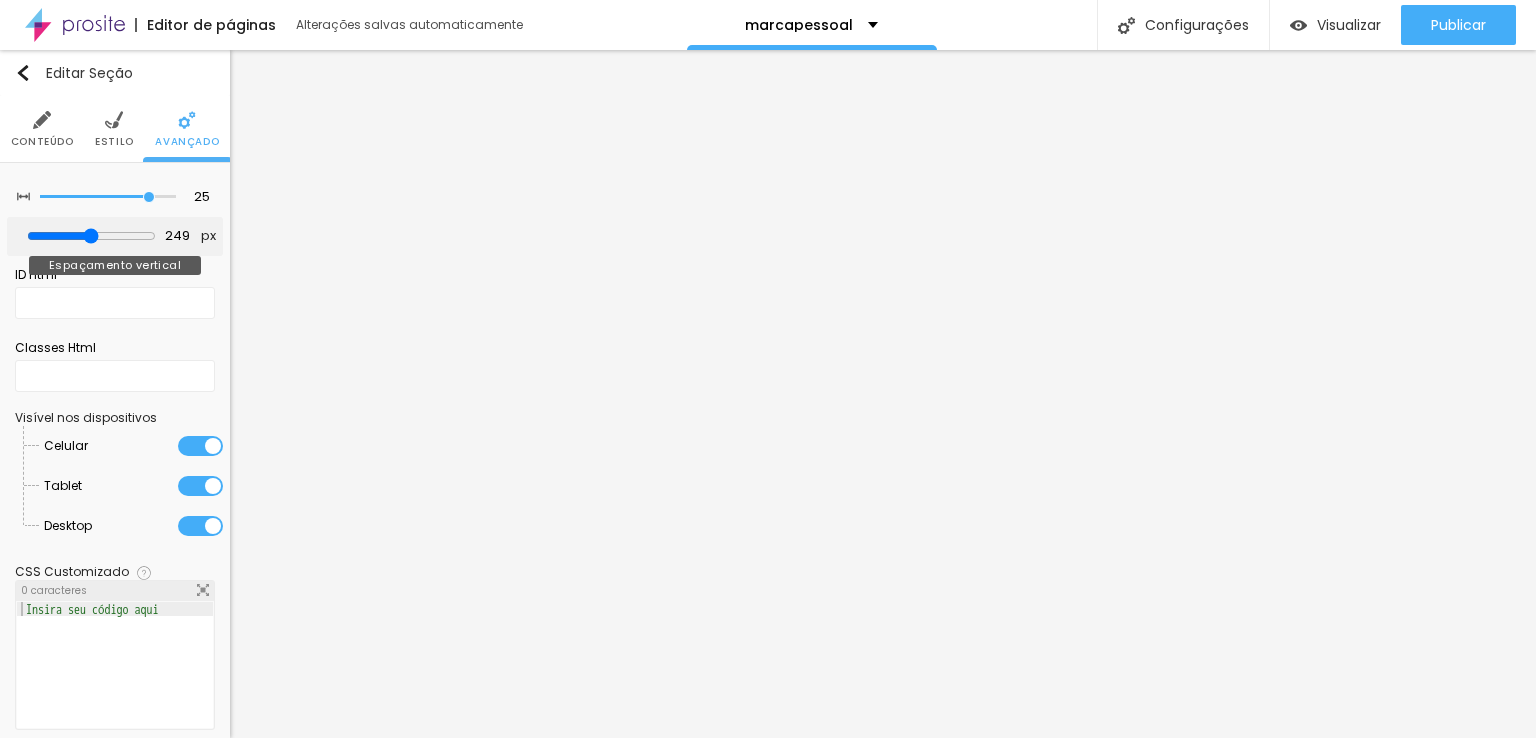 type on "120" 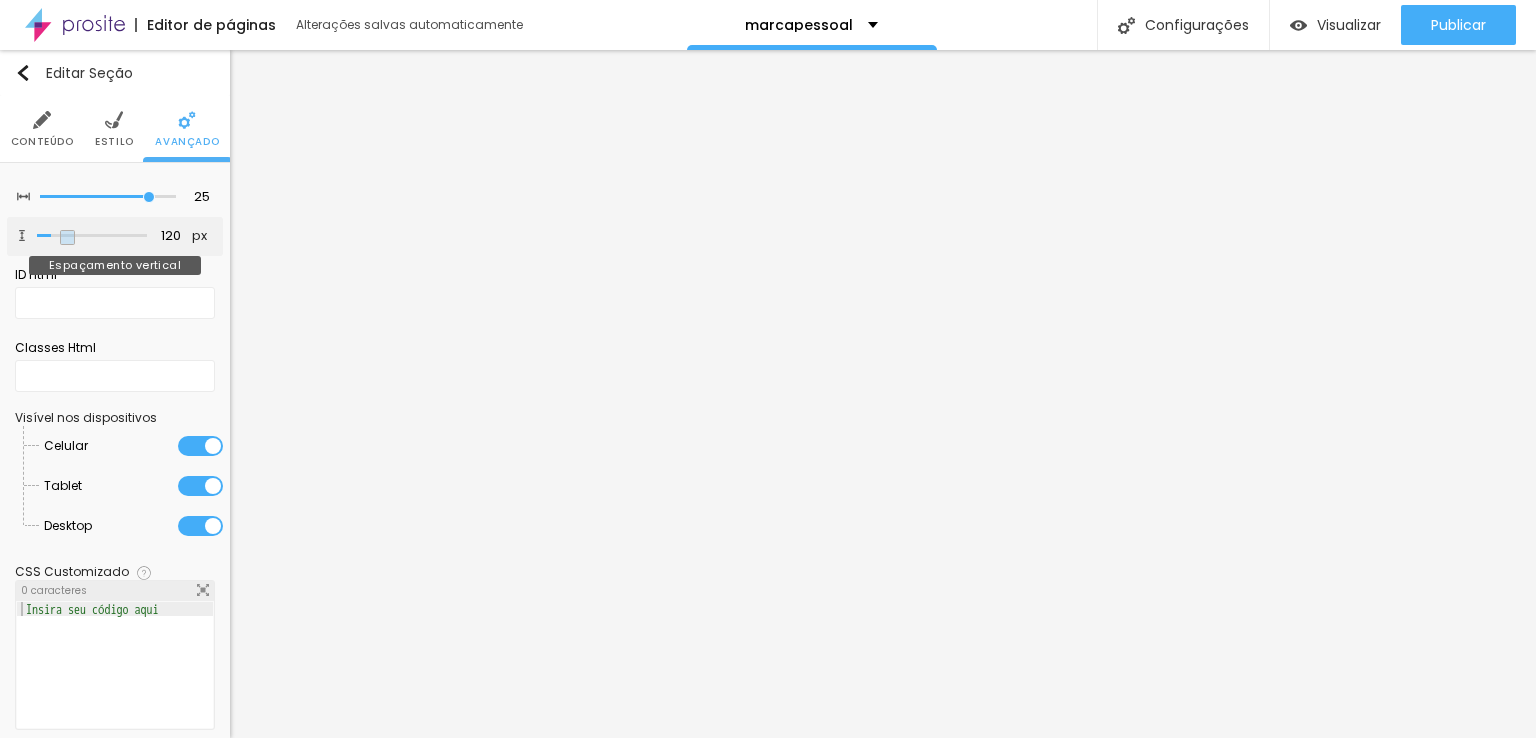 type on "65" 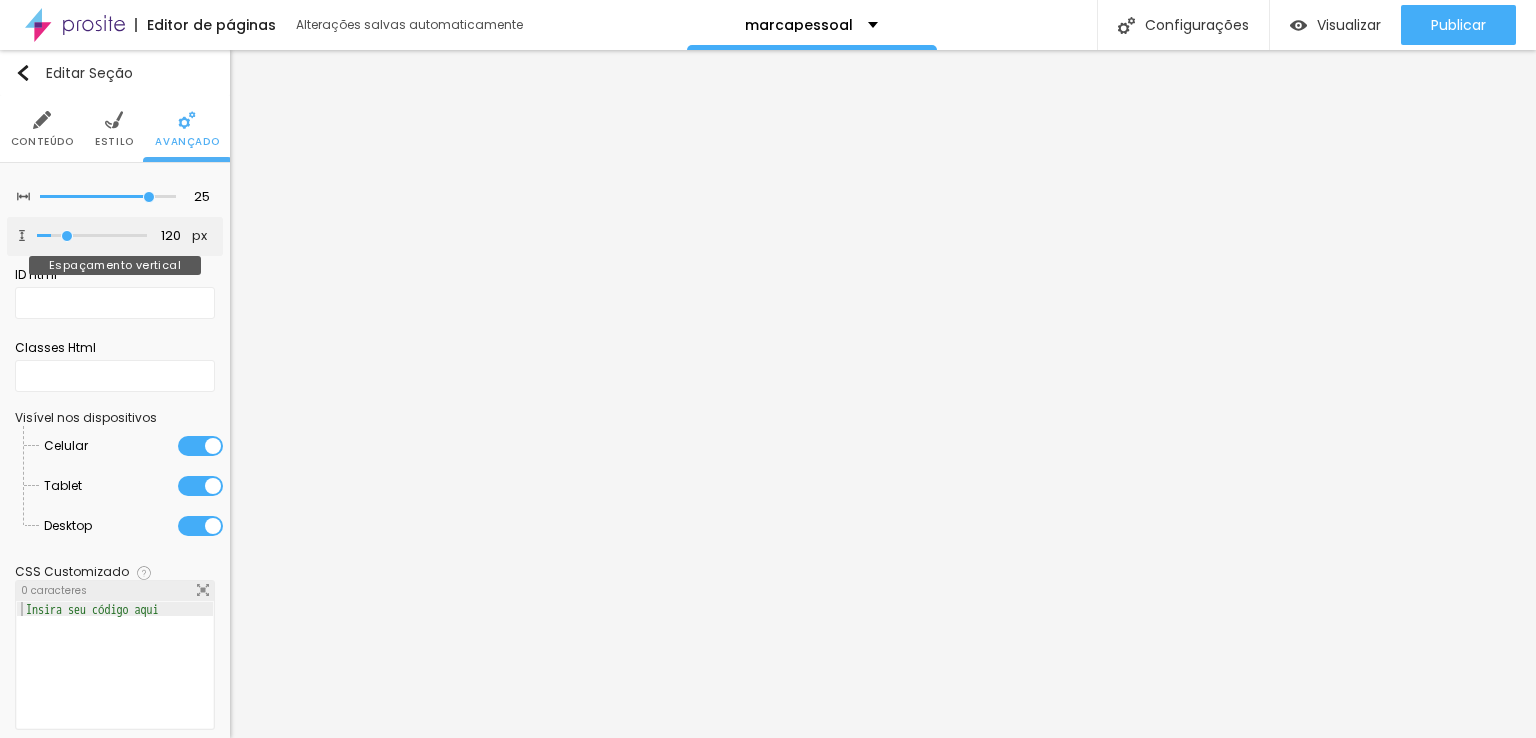 type on "65" 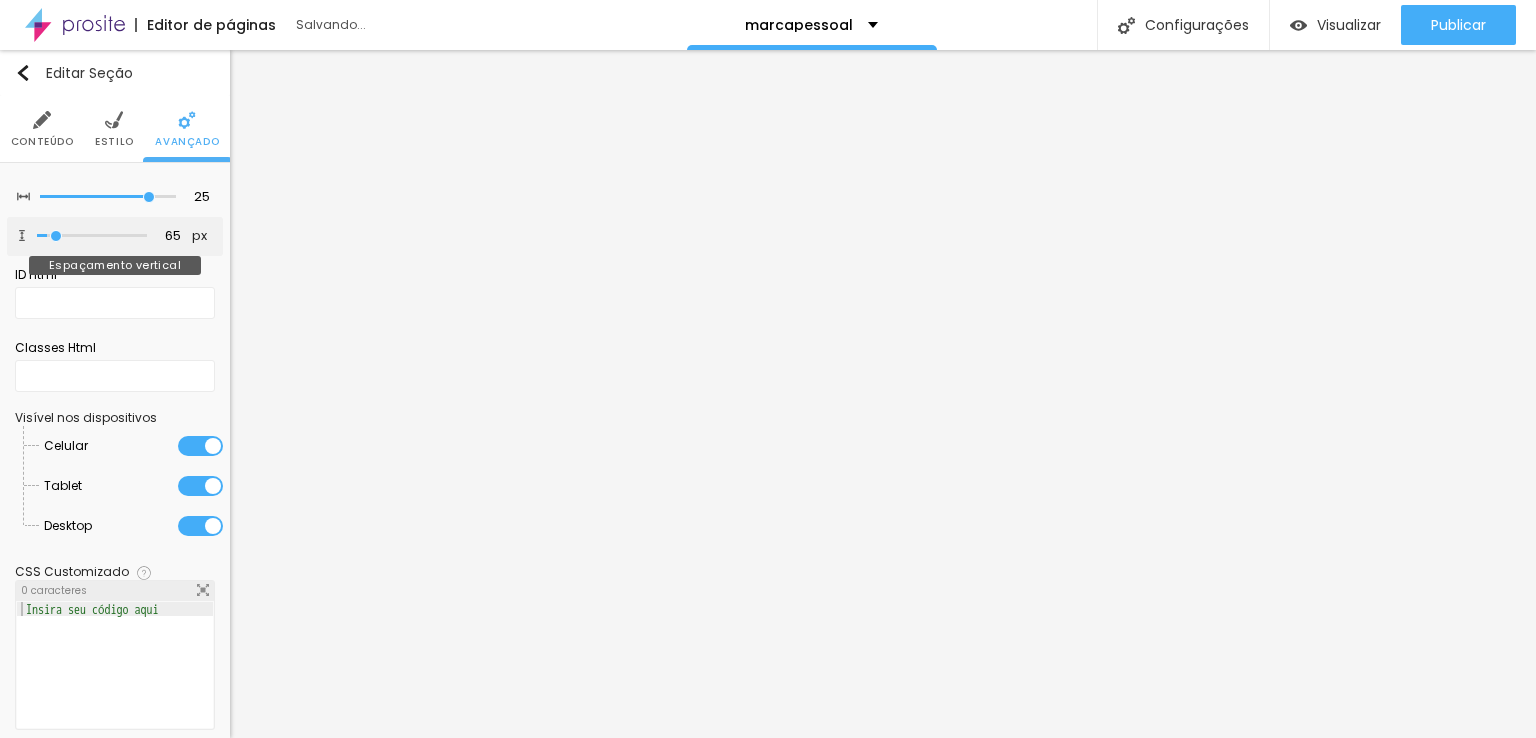 type on "45" 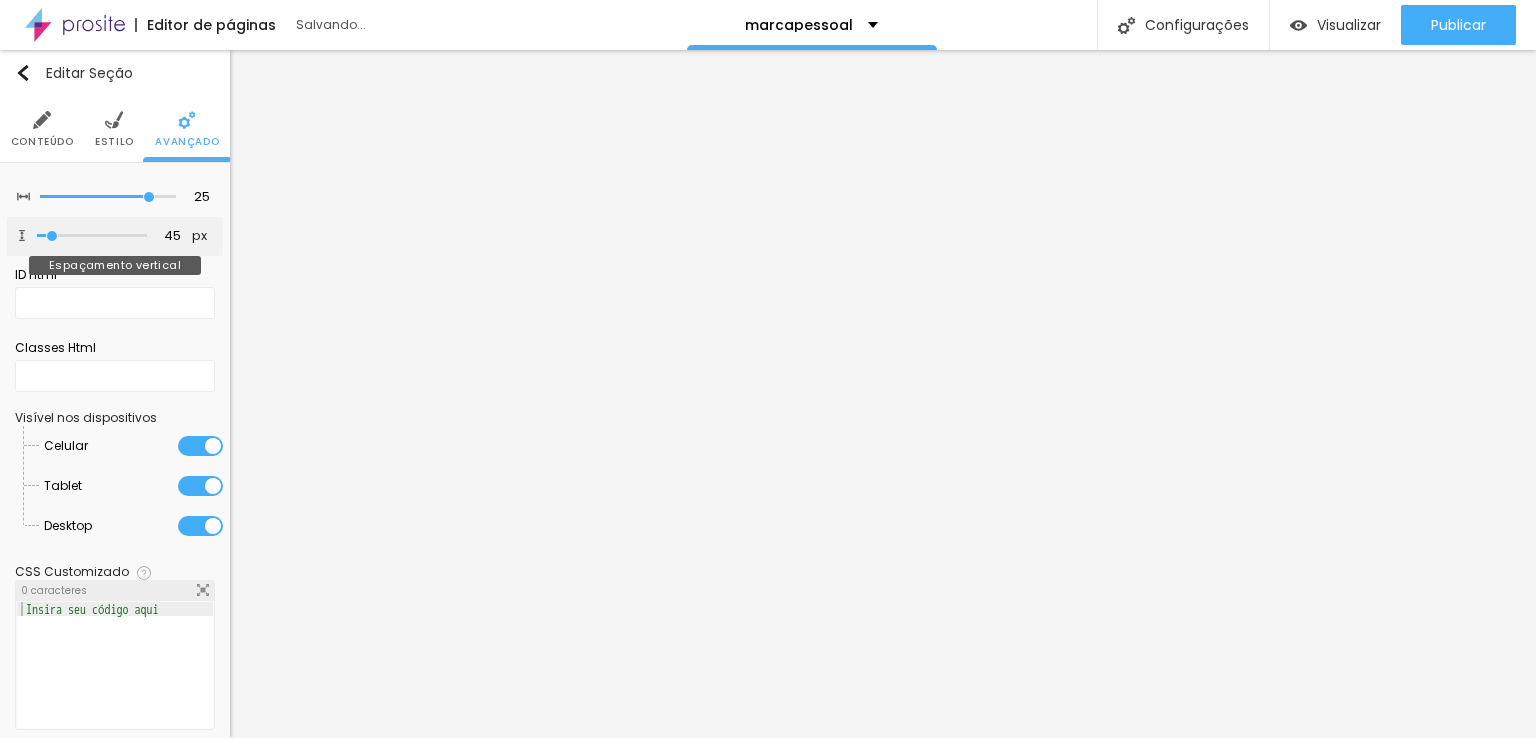type on "35" 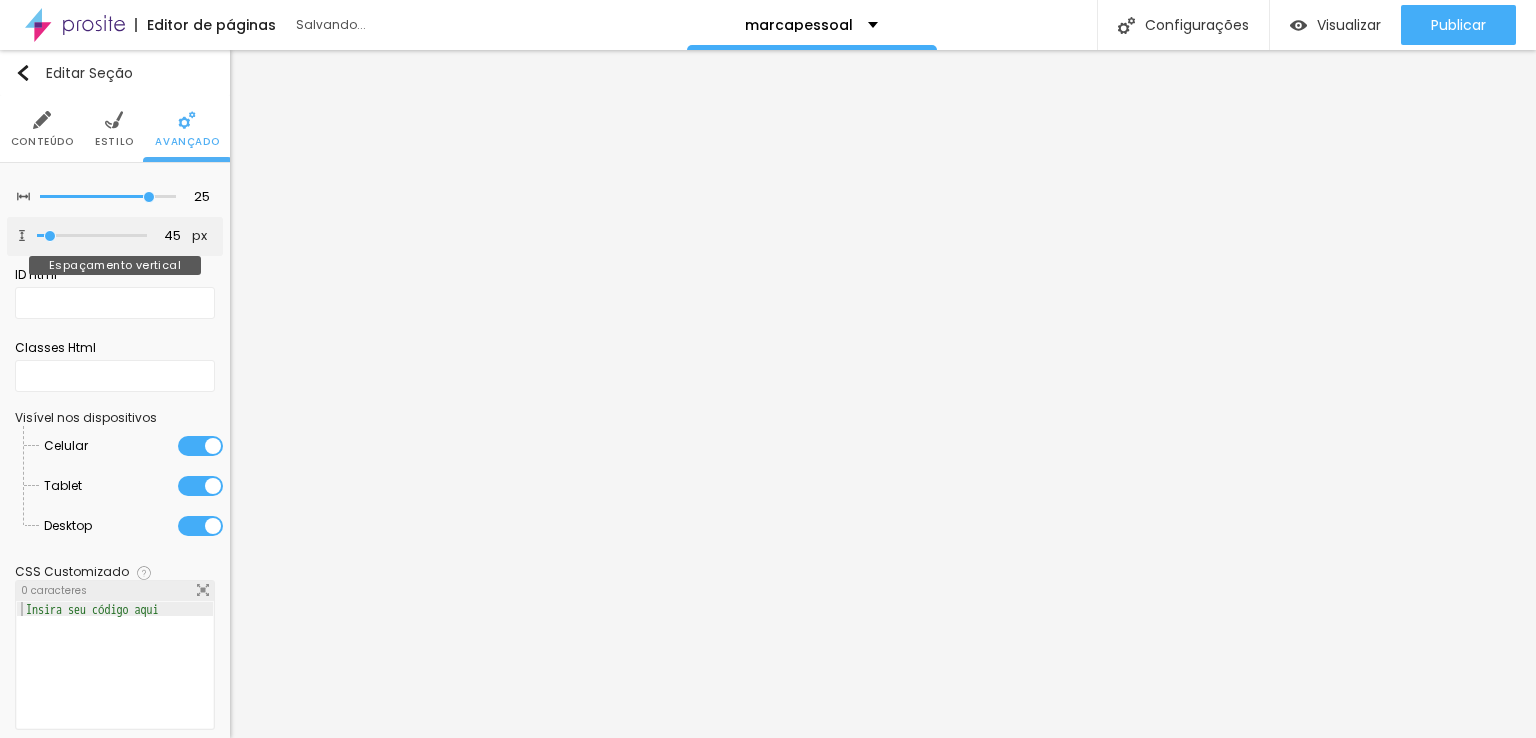 type on "35" 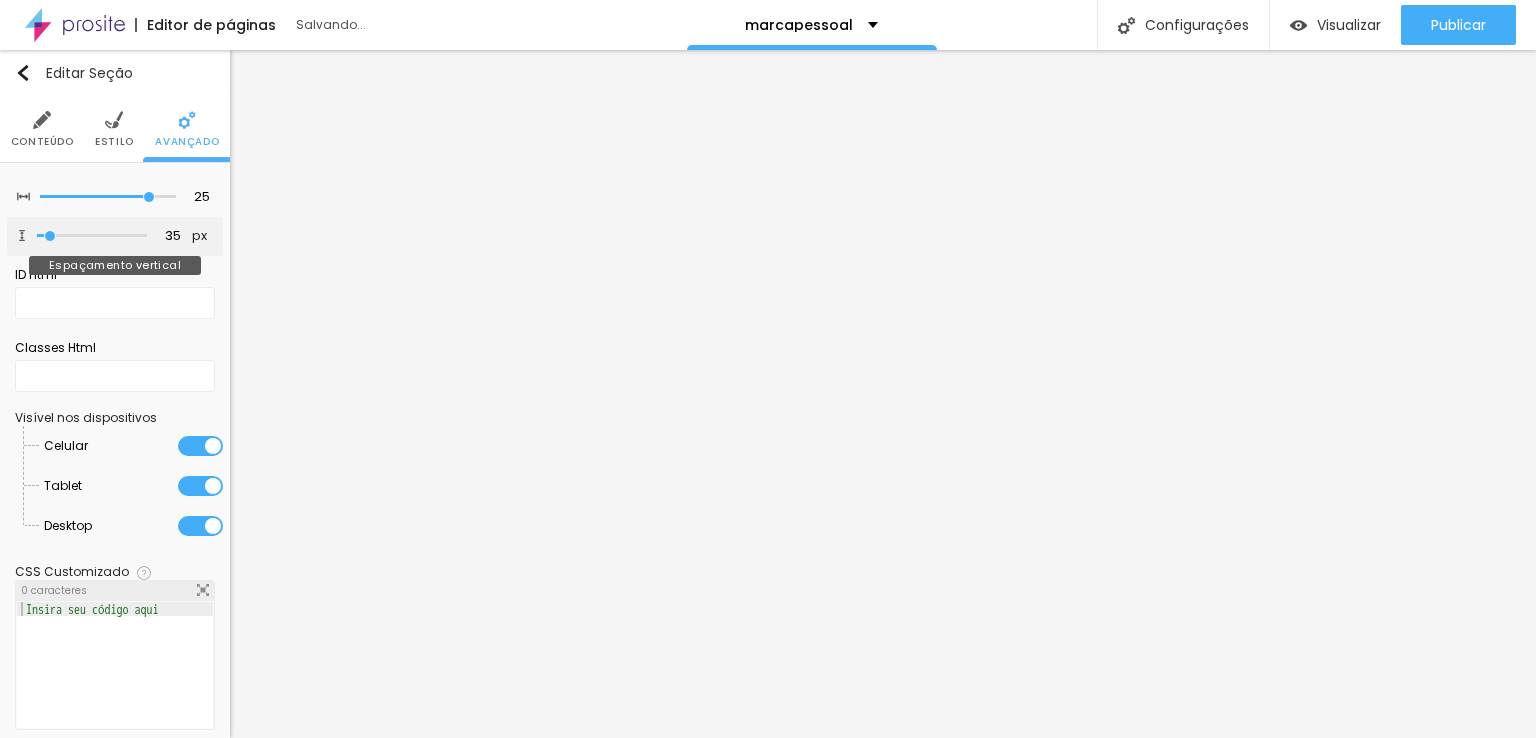 type on "0" 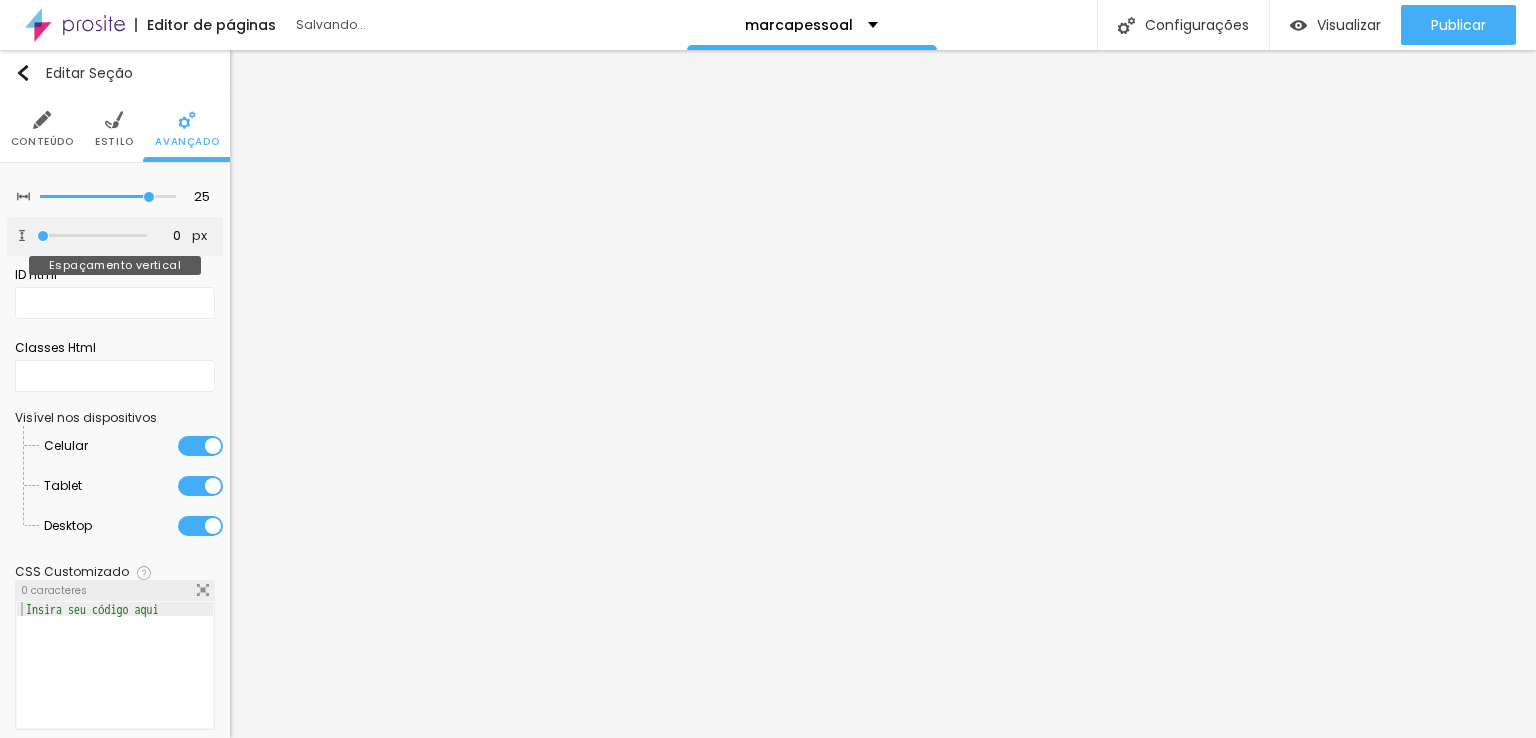 drag, startPoint x: 48, startPoint y: 234, endPoint x: 40, endPoint y: 242, distance: 11.313708 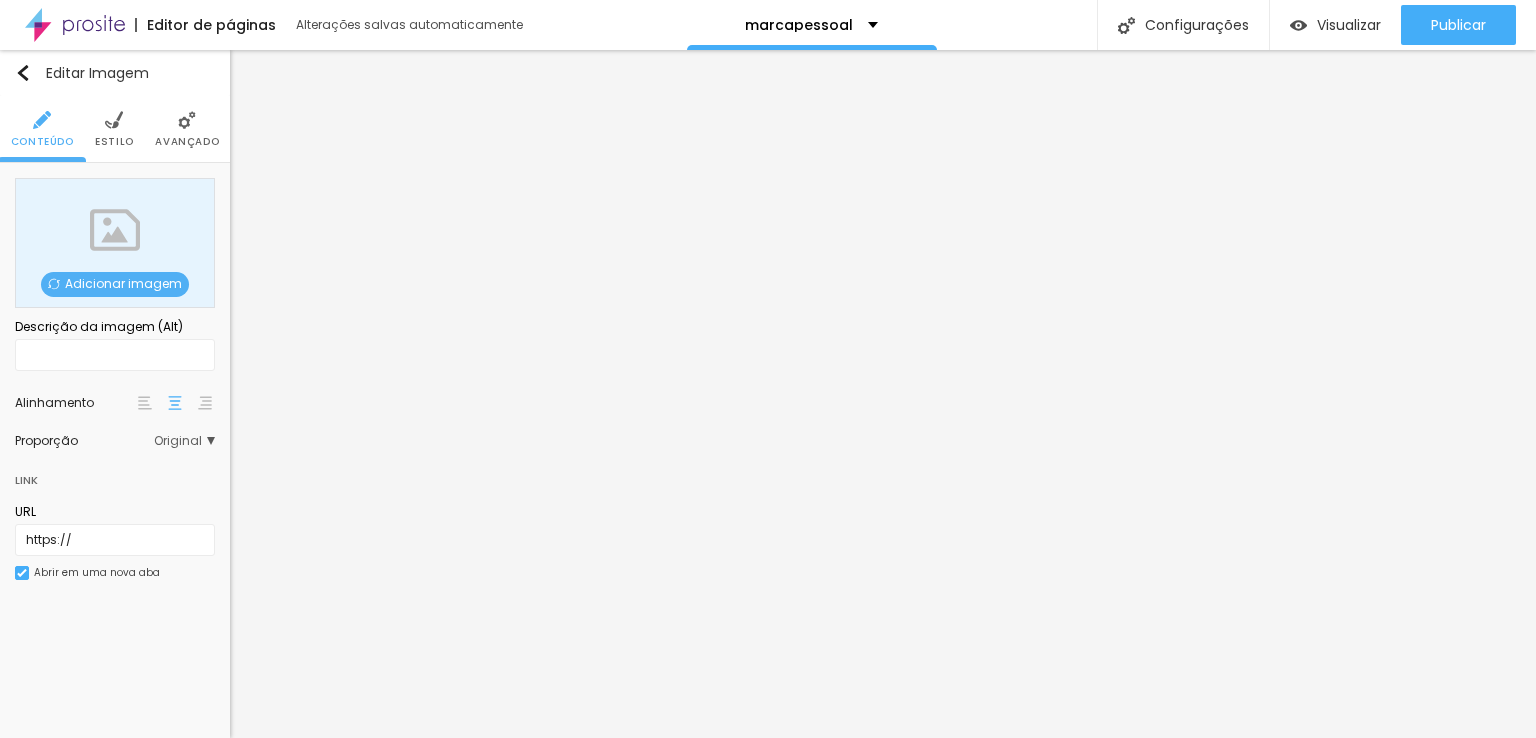 click on "Adicionar imagem" at bounding box center (115, 284) 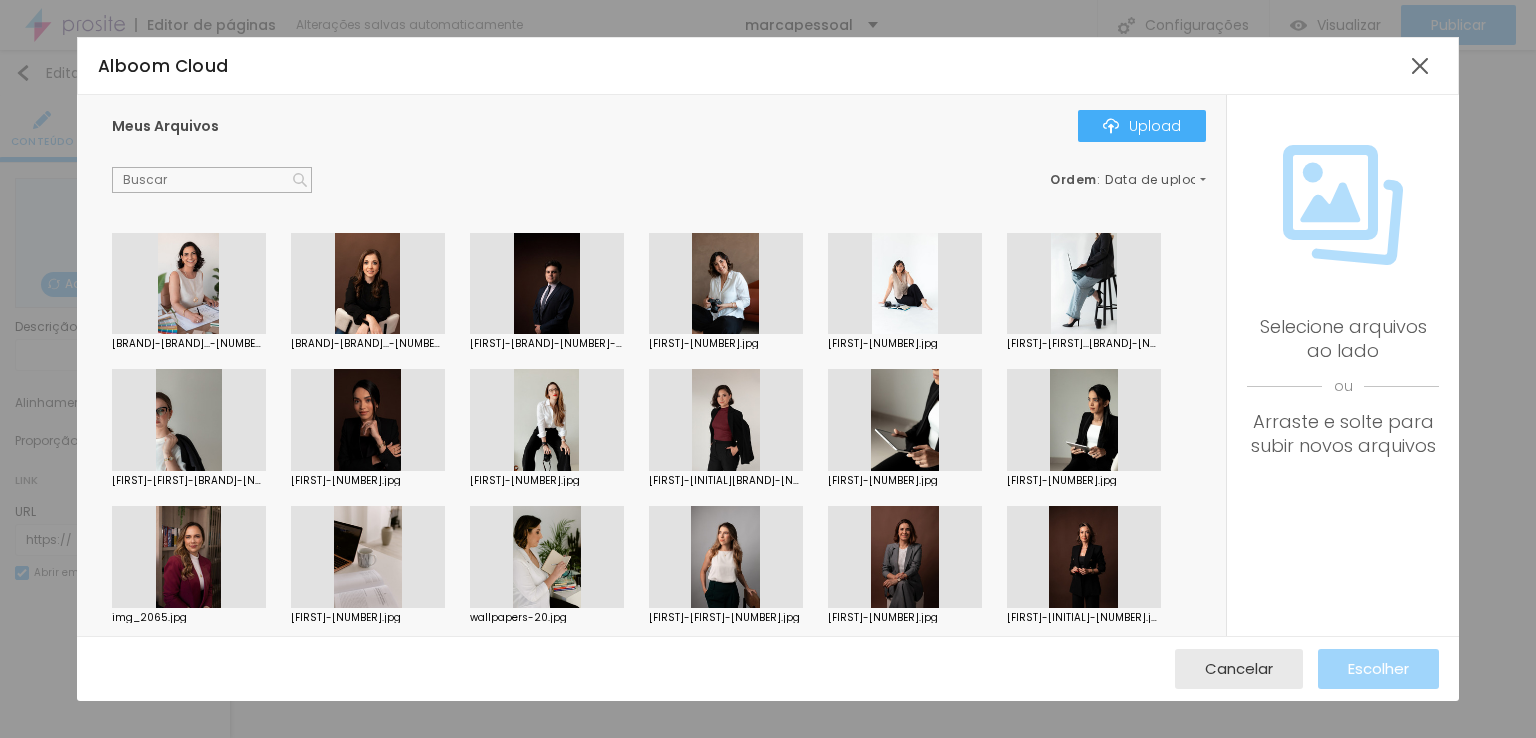 click at bounding box center (189, 420) 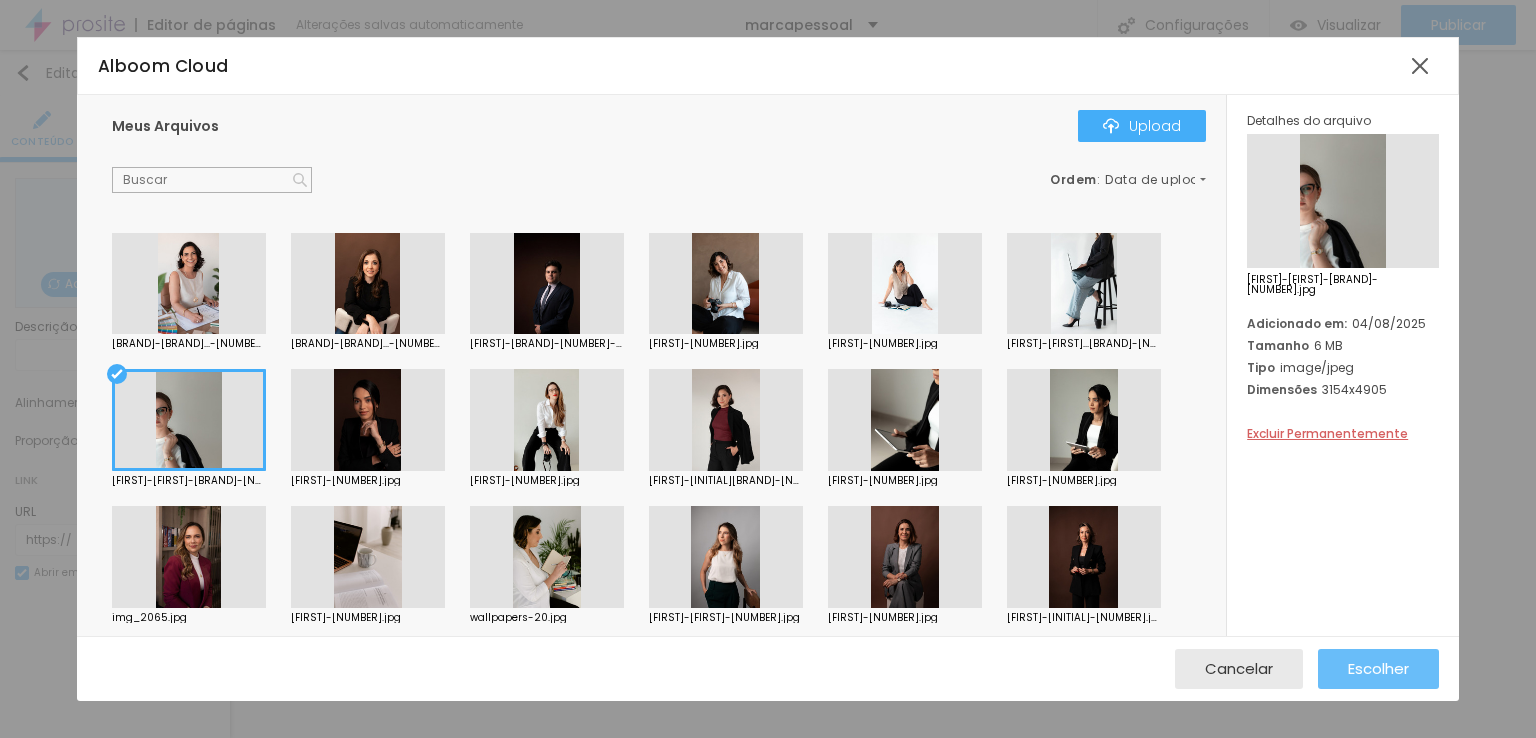 click on "Escolher" at bounding box center (1378, 668) 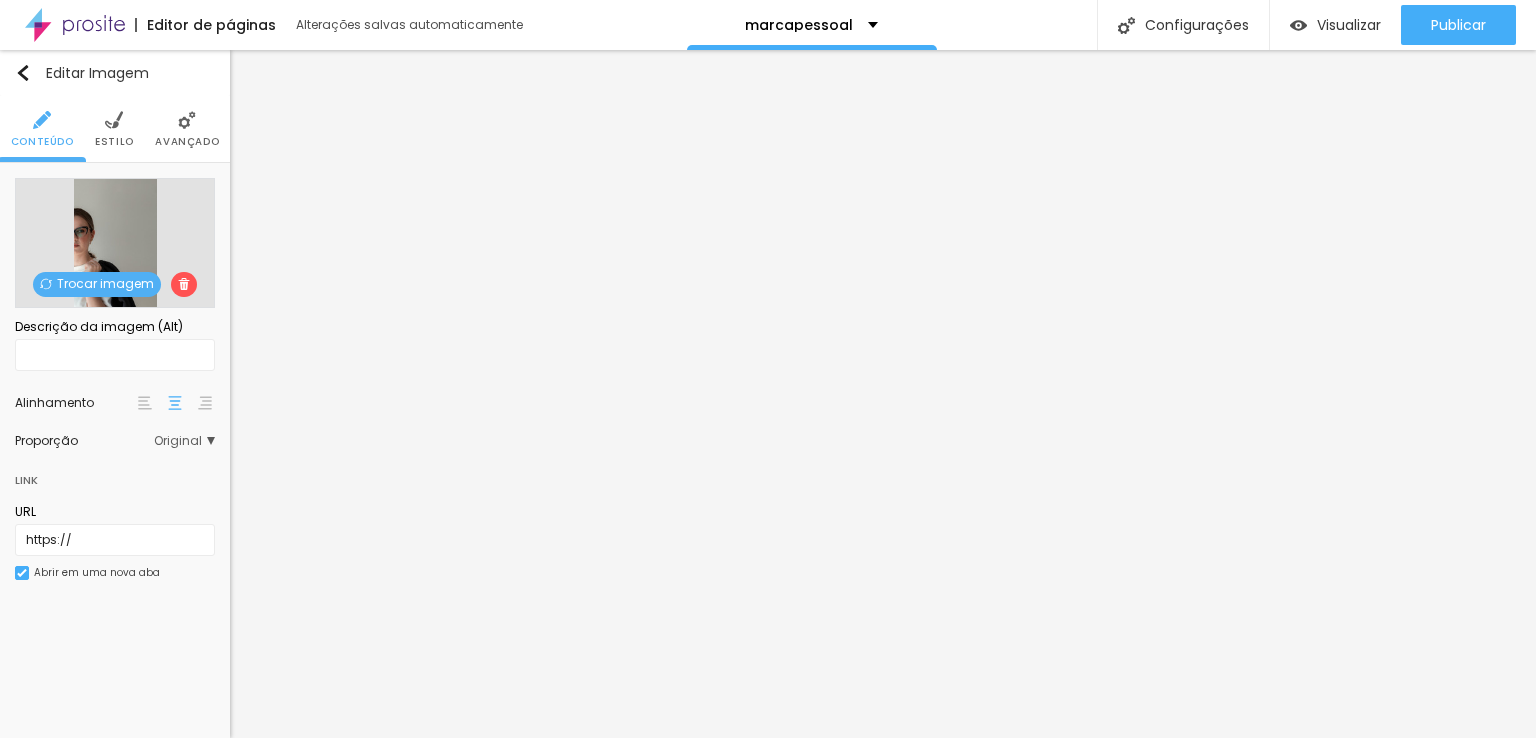 click on "Original" at bounding box center (184, 441) 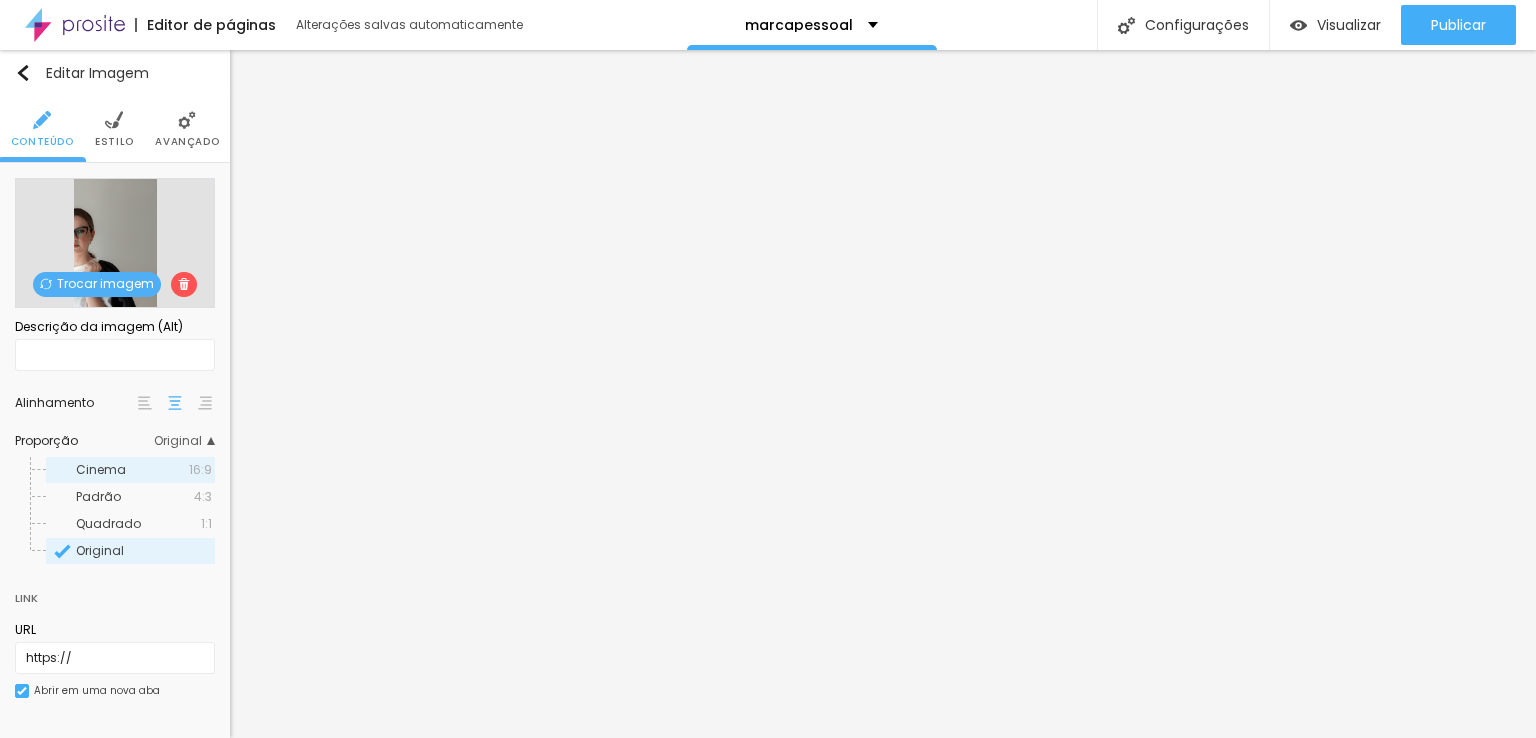 click on "Cinema 16:9" at bounding box center [130, 470] 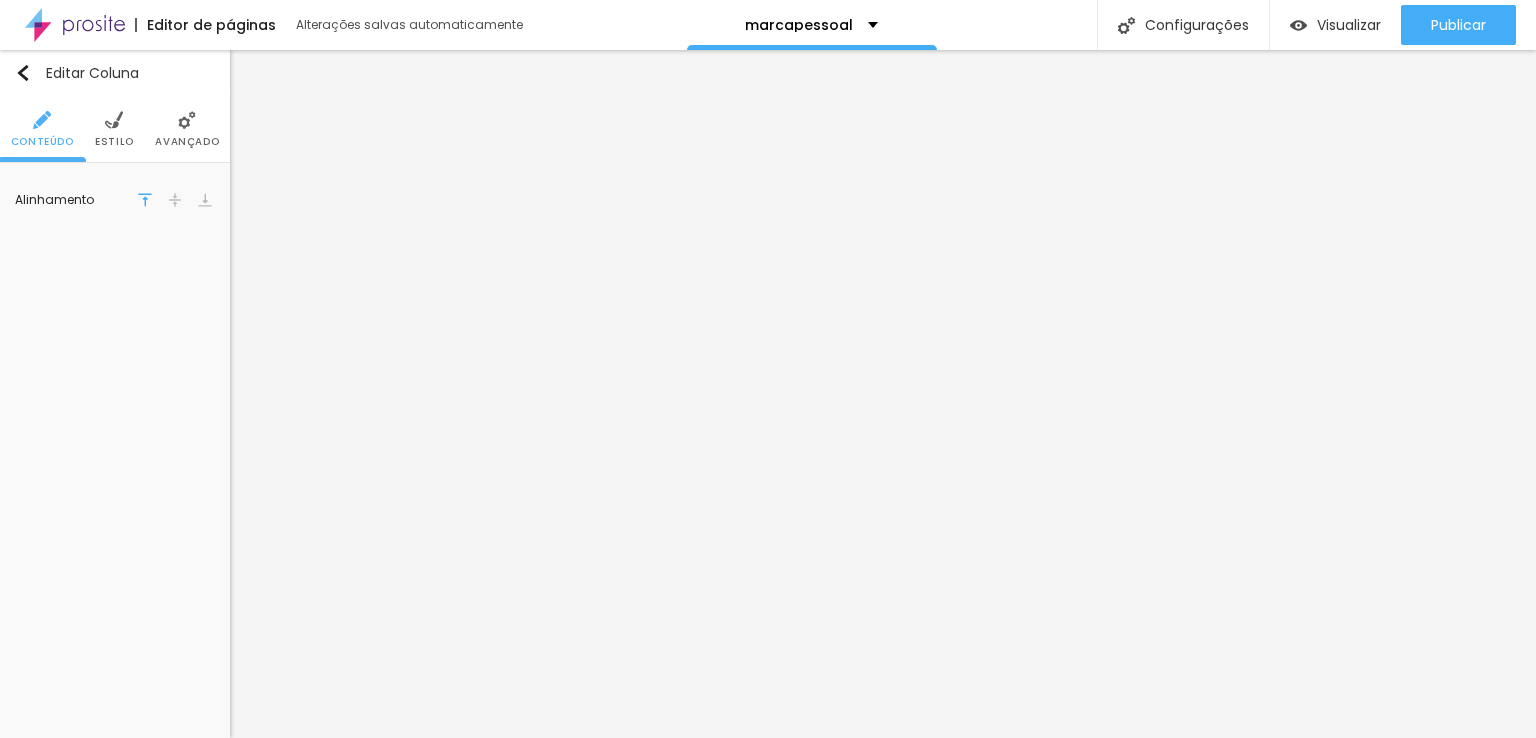 click at bounding box center (175, 200) 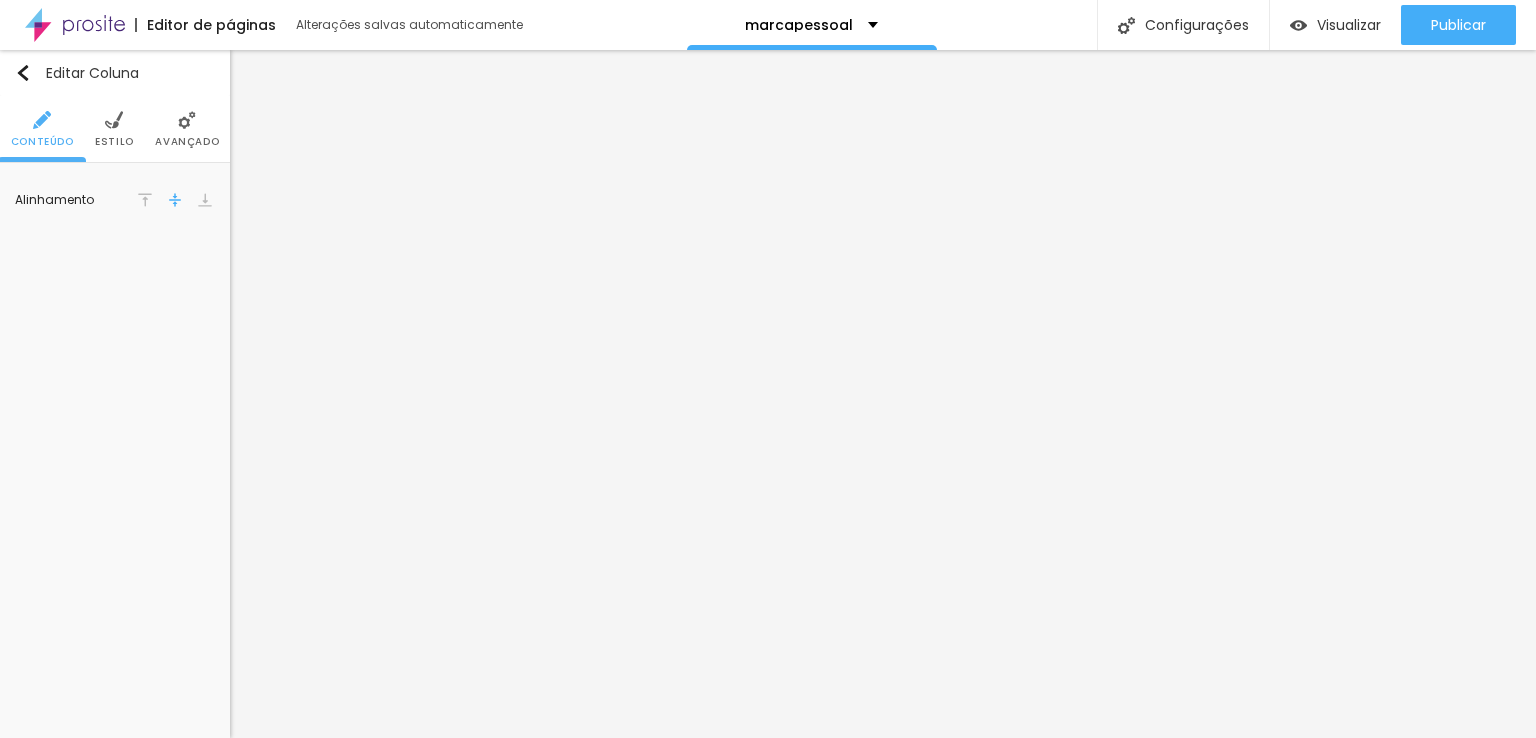 click at bounding box center [205, 200] 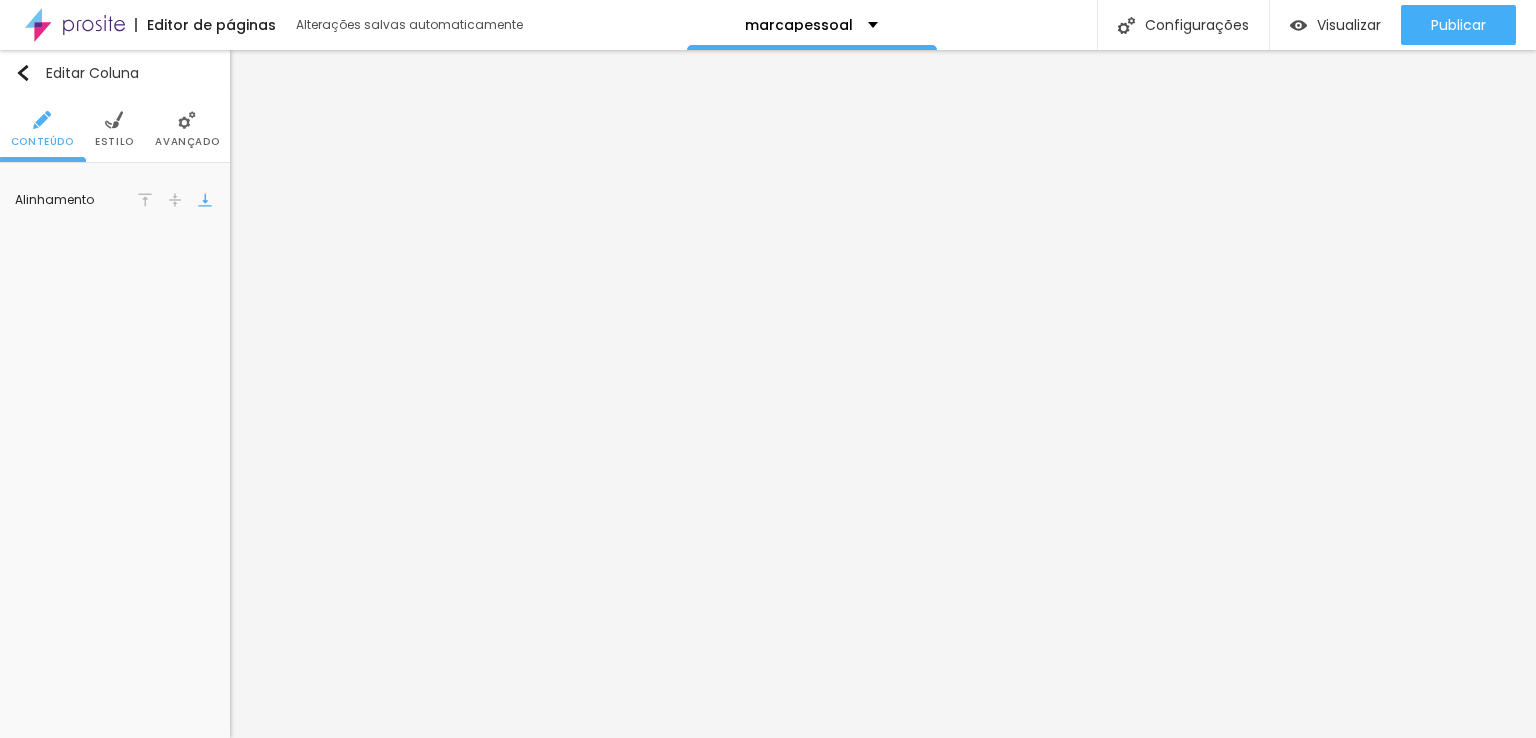 click on "Estilo" at bounding box center [114, 142] 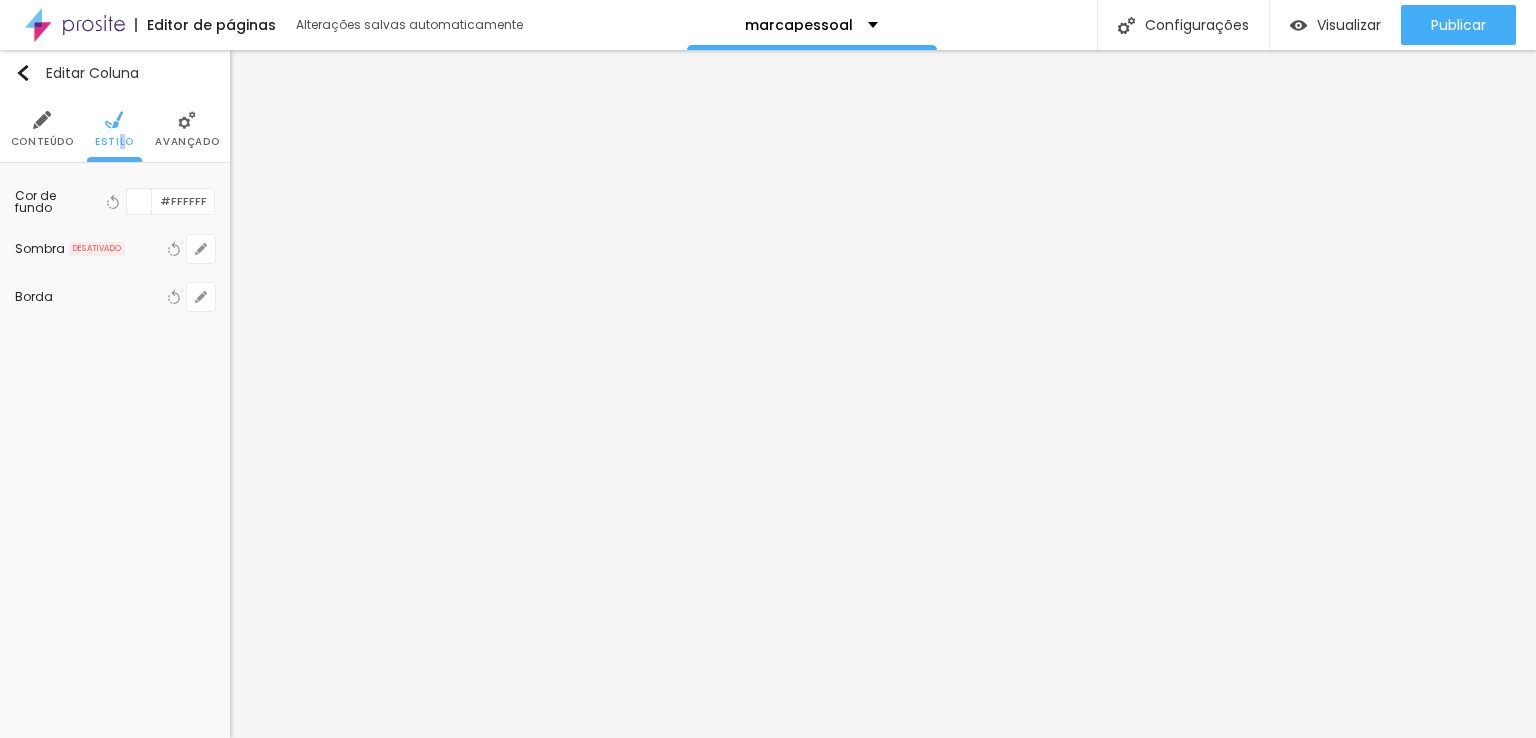 click on "Avançado" at bounding box center [187, 142] 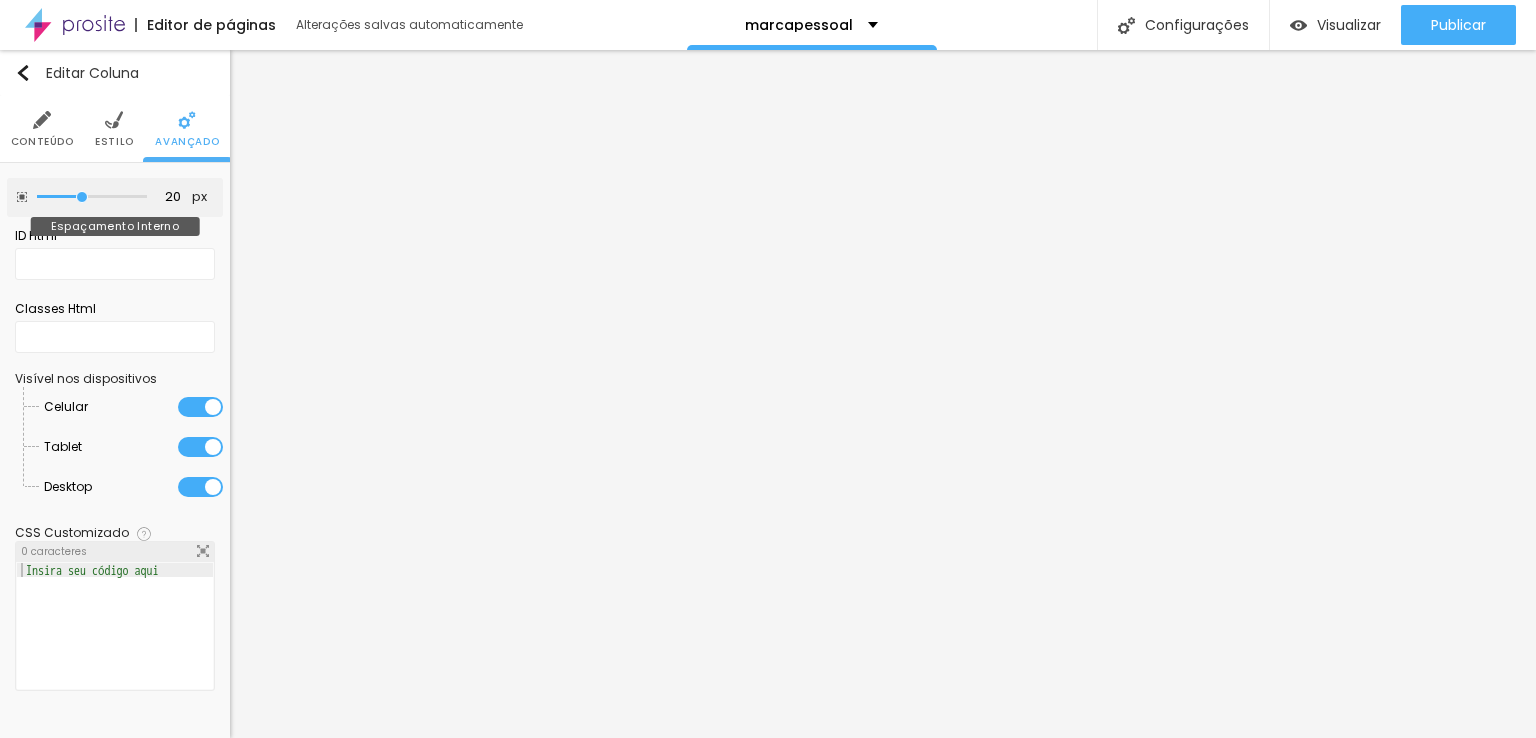 type on "25" 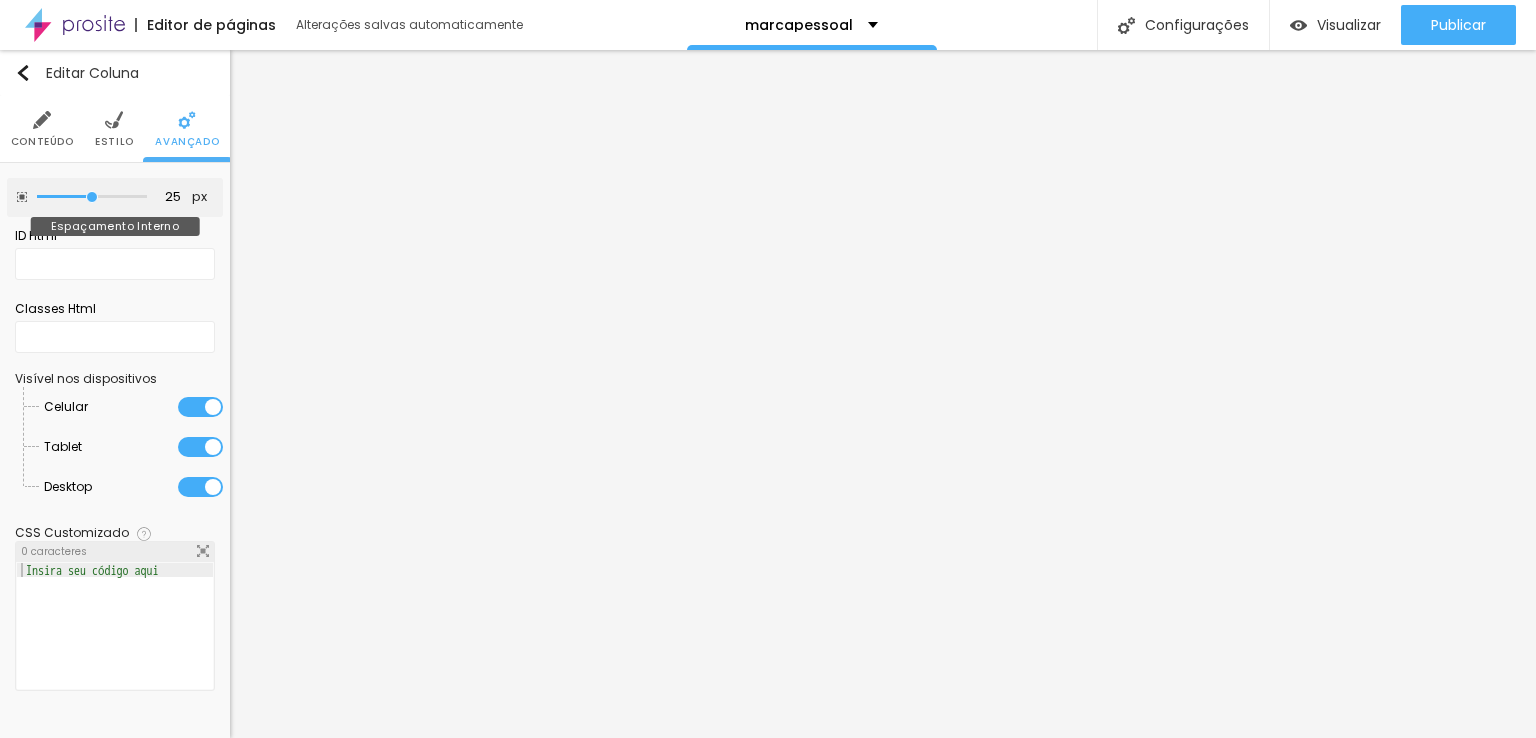 type on "30" 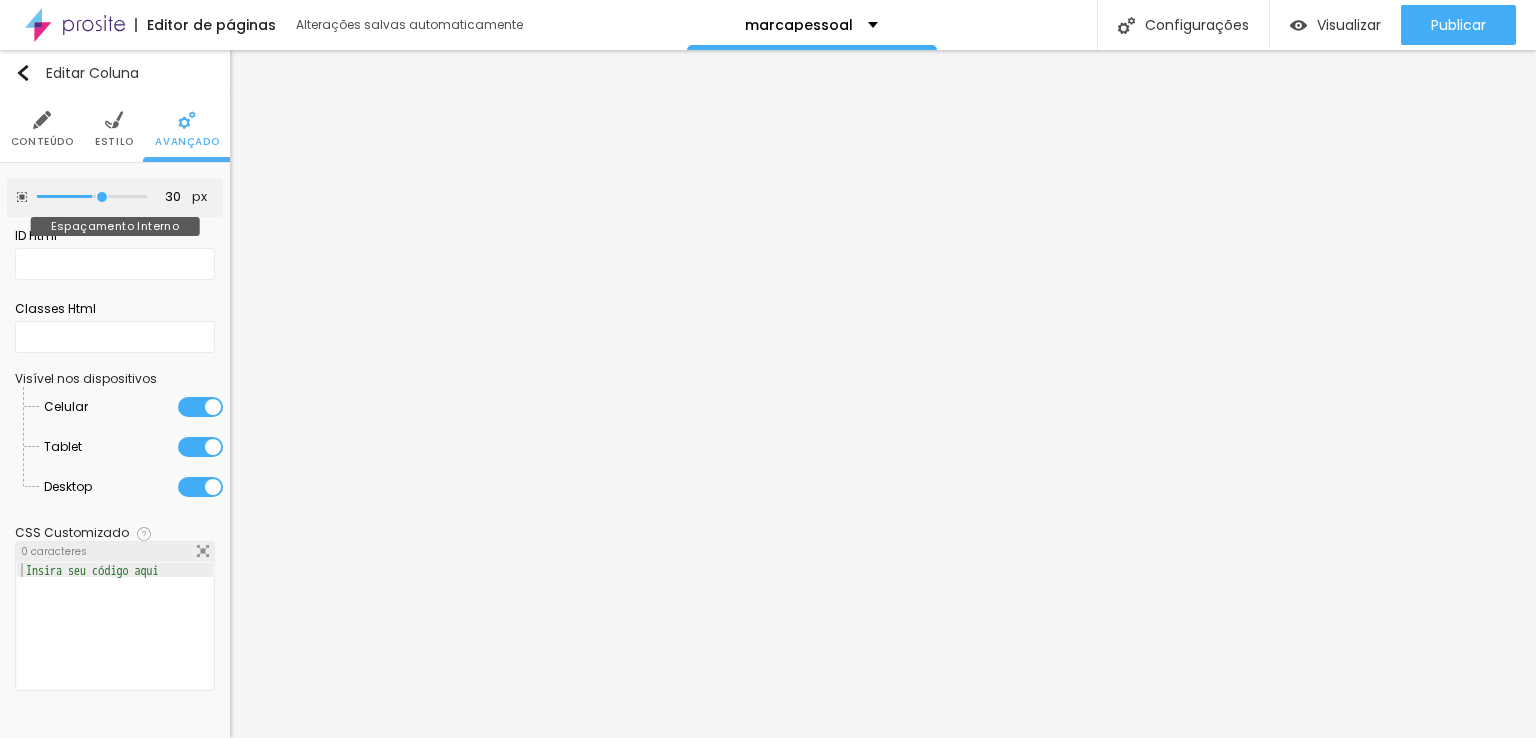 type on "35" 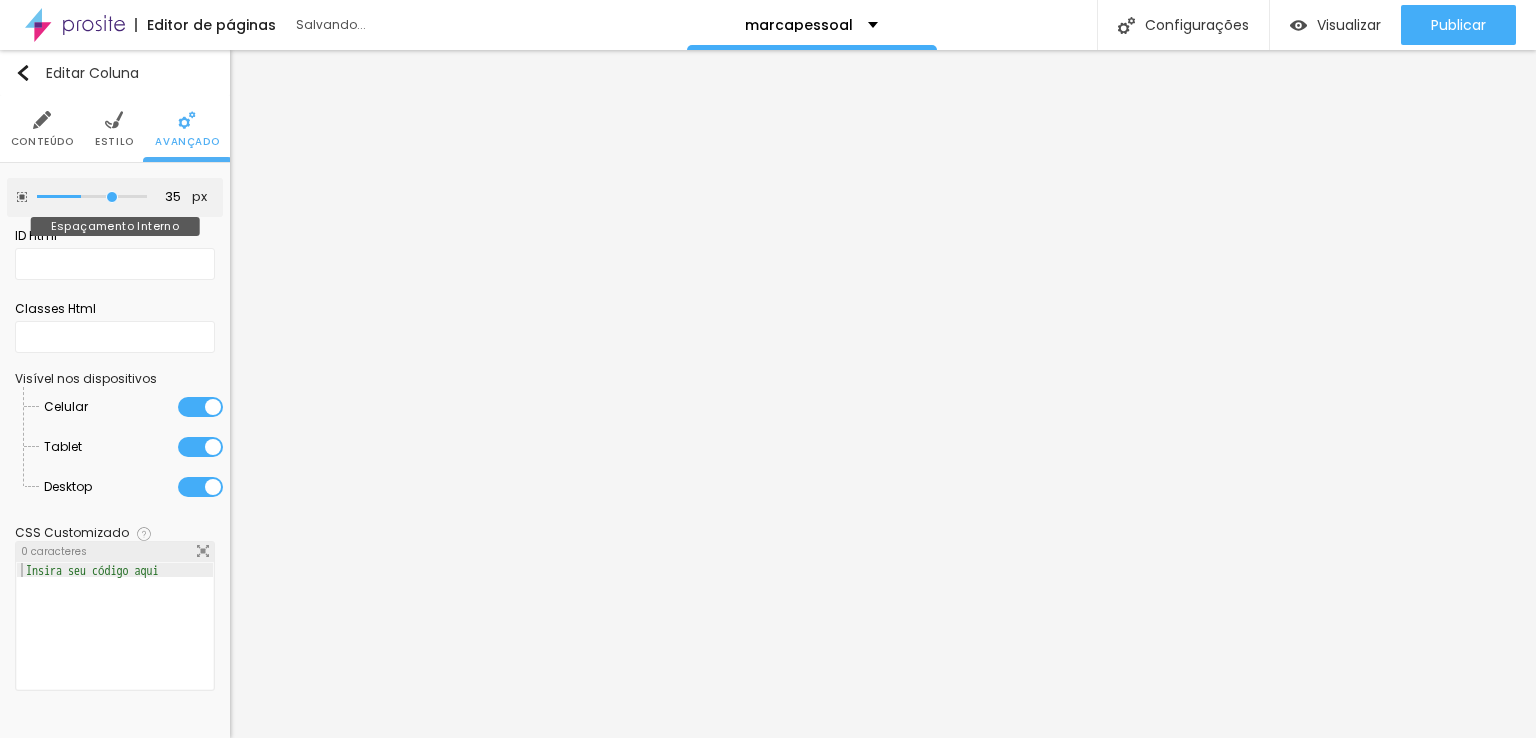 type on "20" 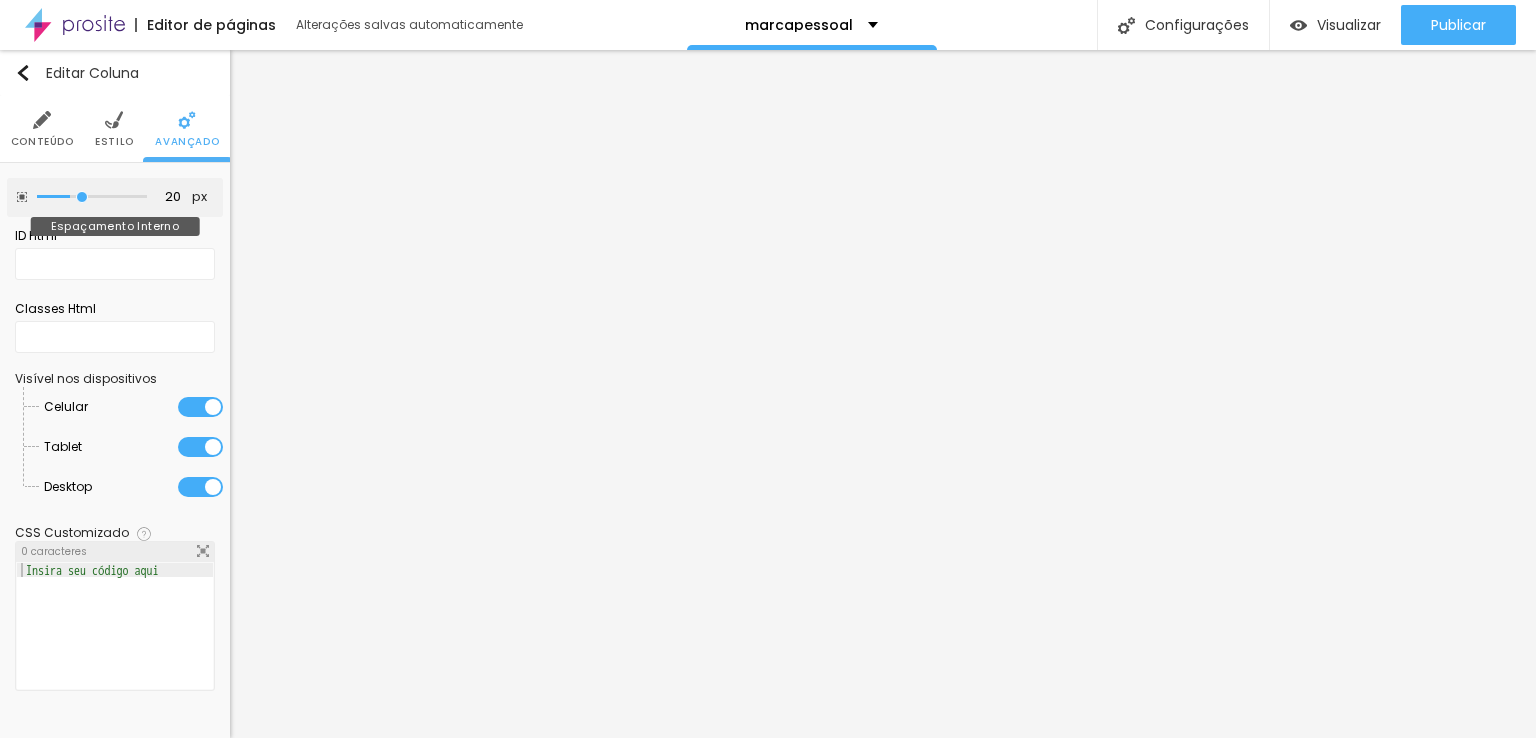 type on "15" 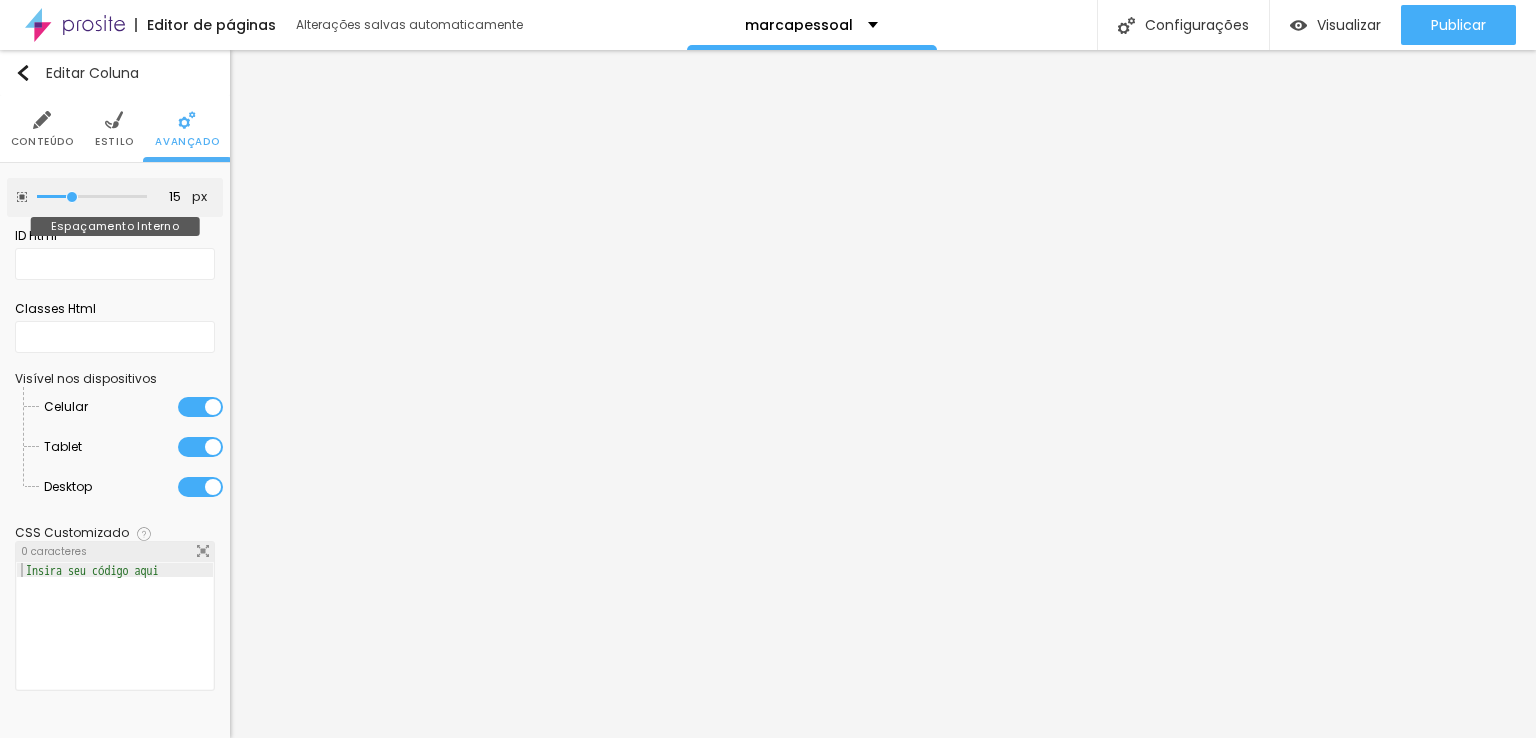 type on "0" 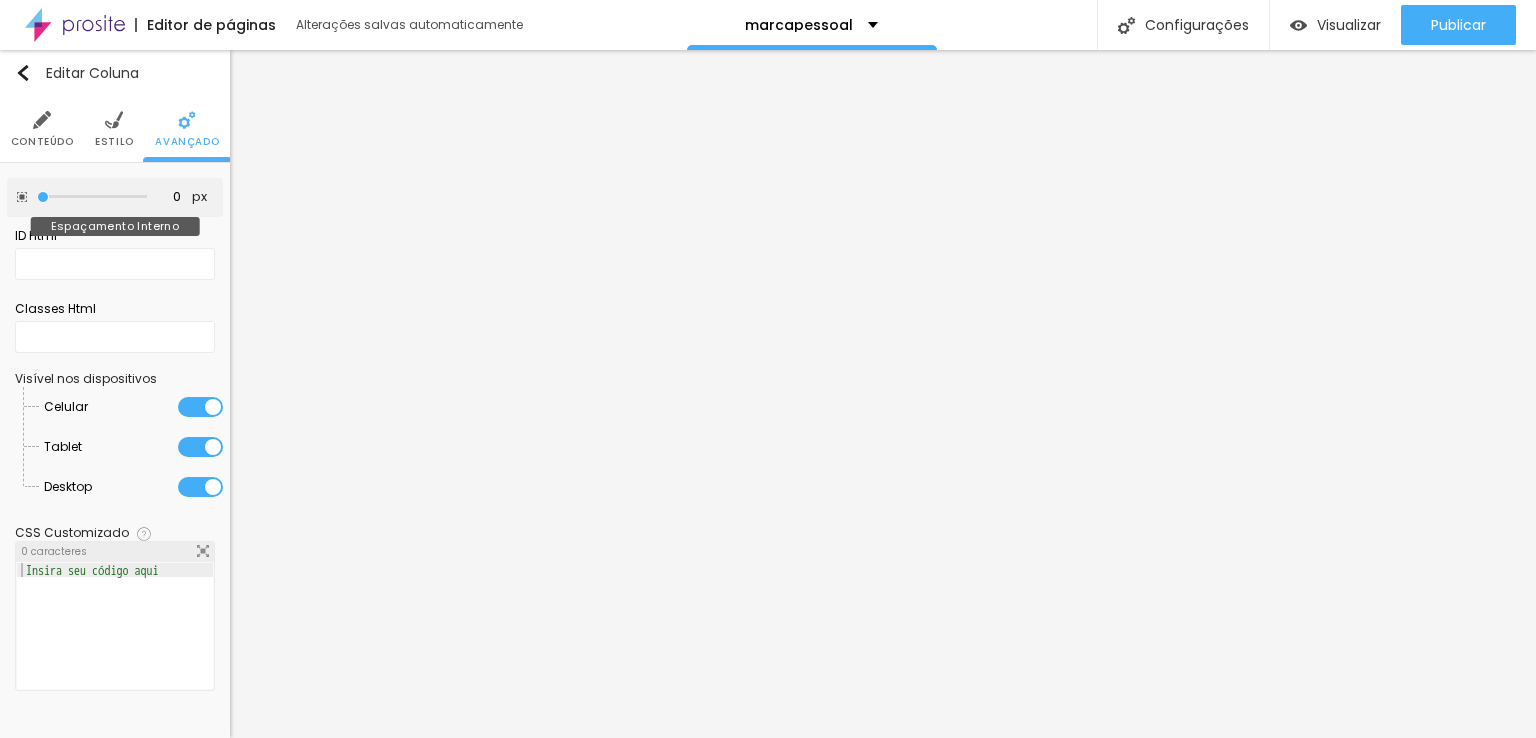 drag, startPoint x: 80, startPoint y: 200, endPoint x: 20, endPoint y: 205, distance: 60.207973 